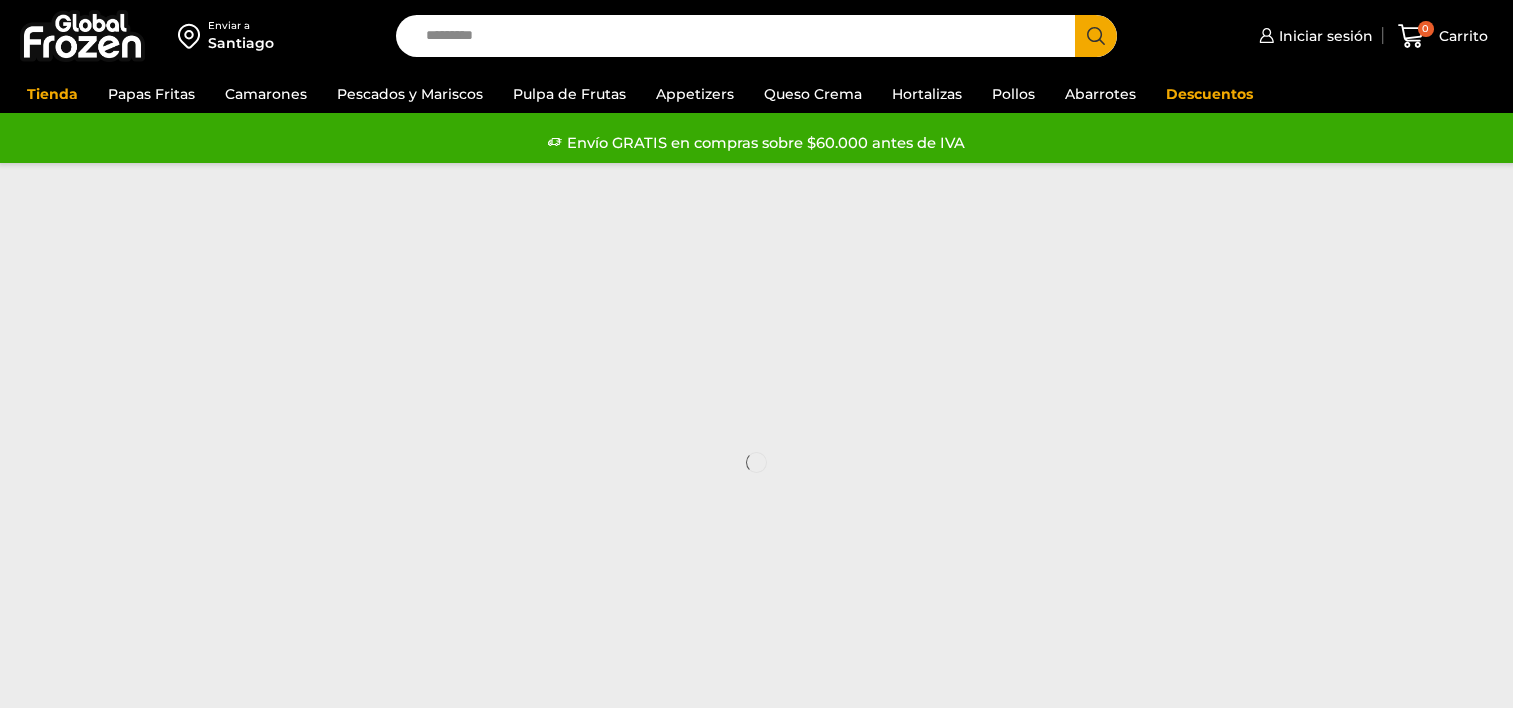 scroll, scrollTop: 0, scrollLeft: 0, axis: both 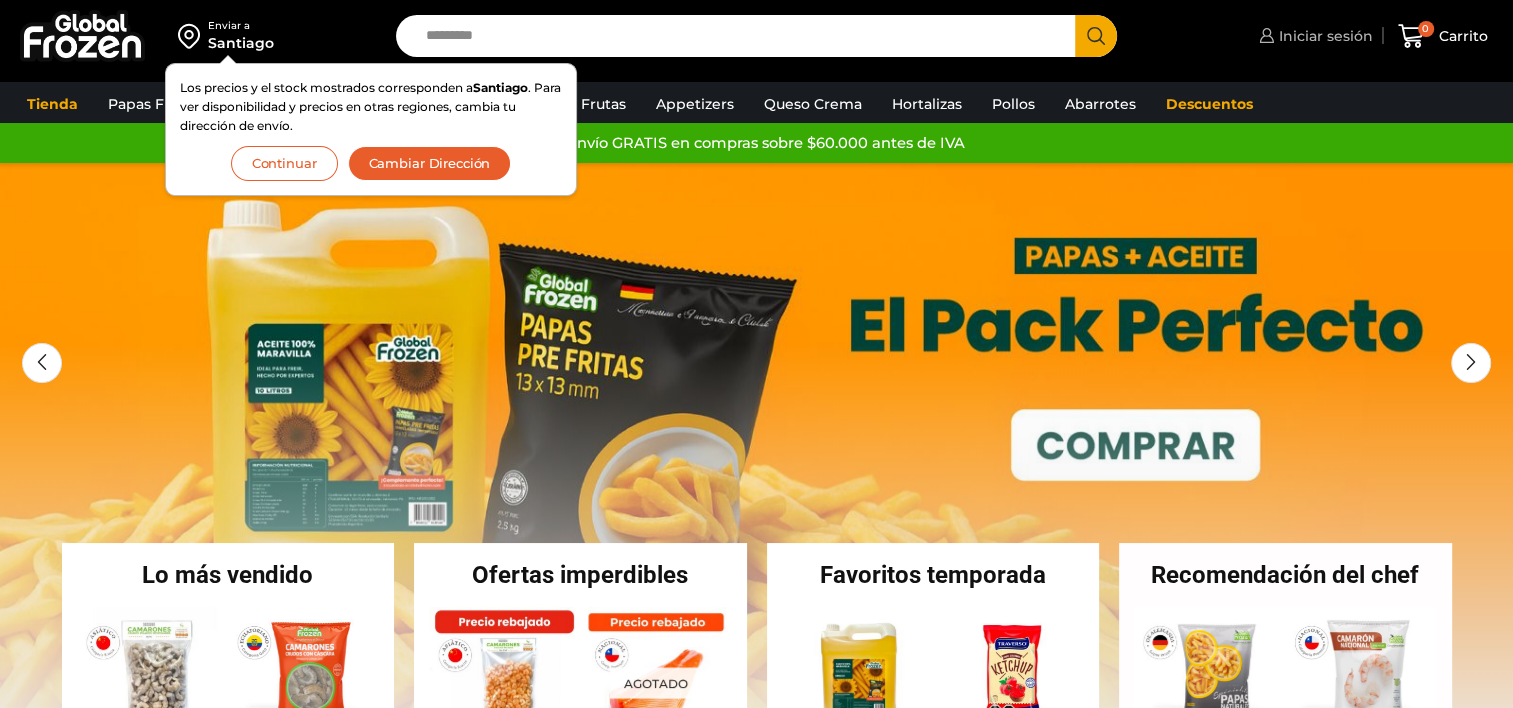 click on "Iniciar sesión" at bounding box center (1323, 36) 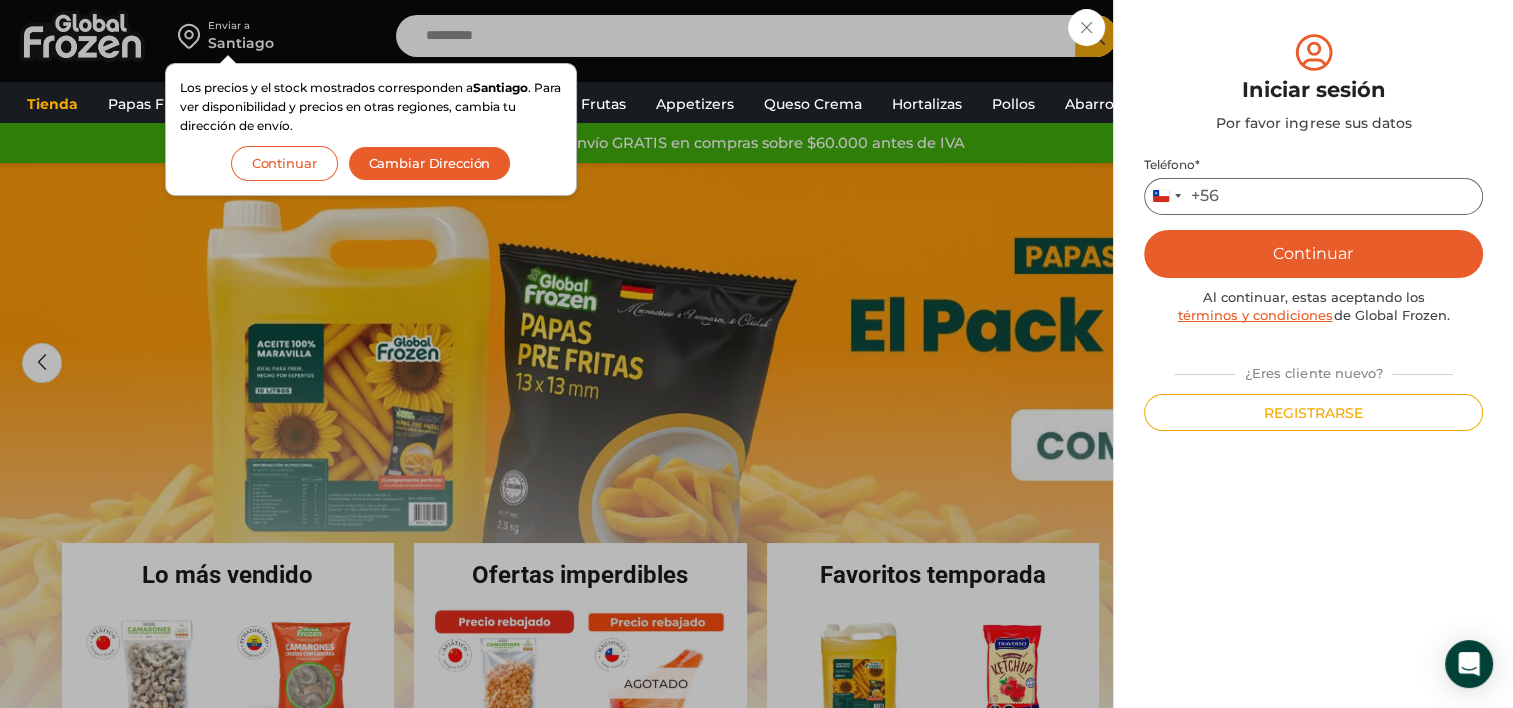 click on "Teléfono
*" at bounding box center [1313, 196] 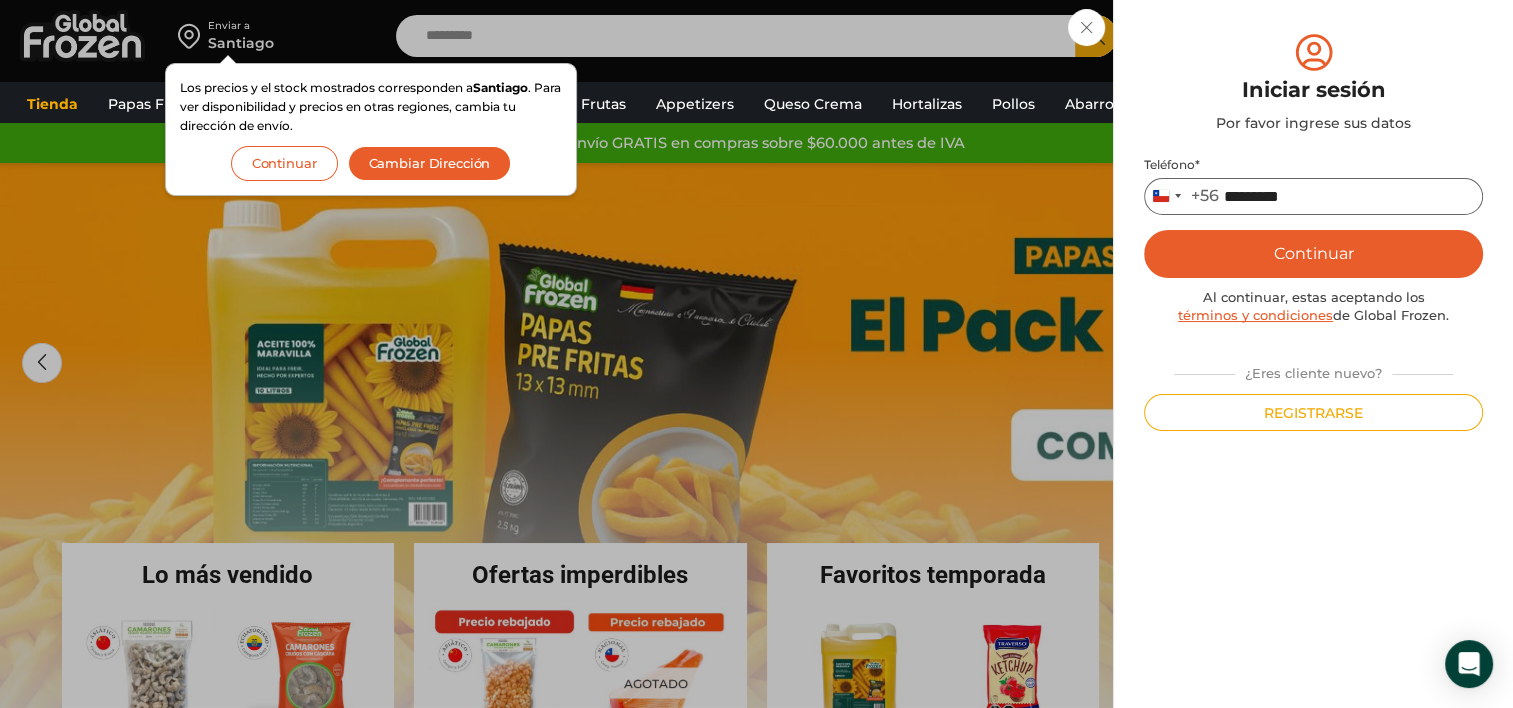 type on "*********" 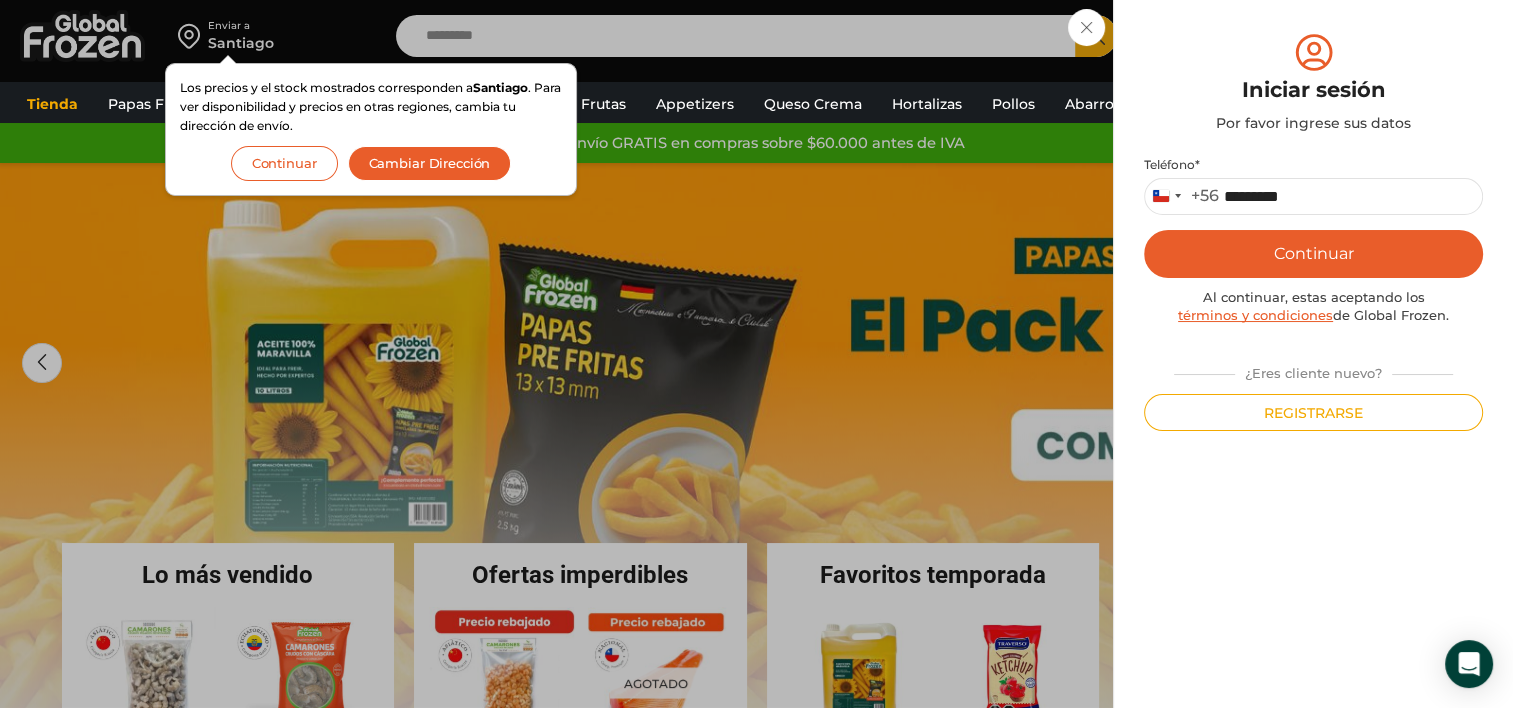 click on "Continuar" at bounding box center (1313, 254) 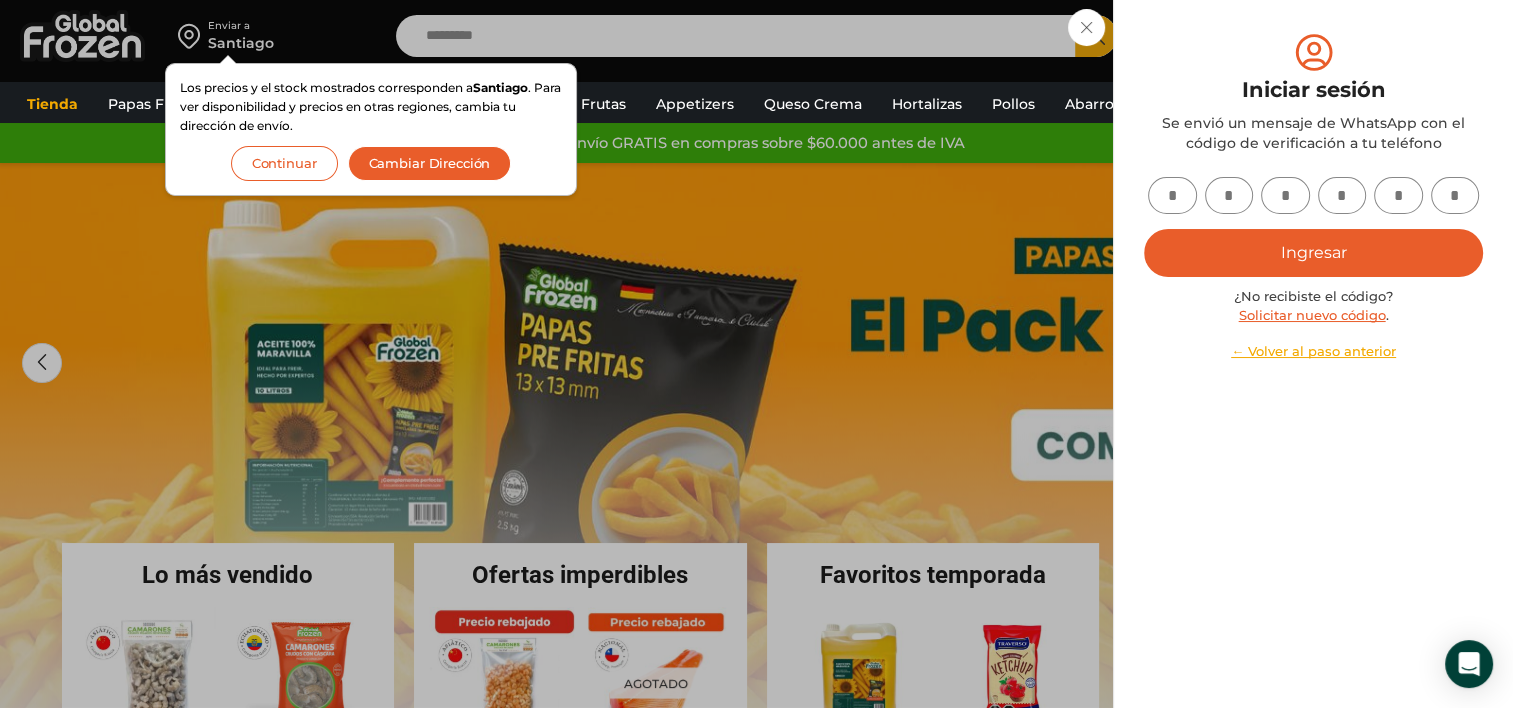 click at bounding box center [1172, 195] 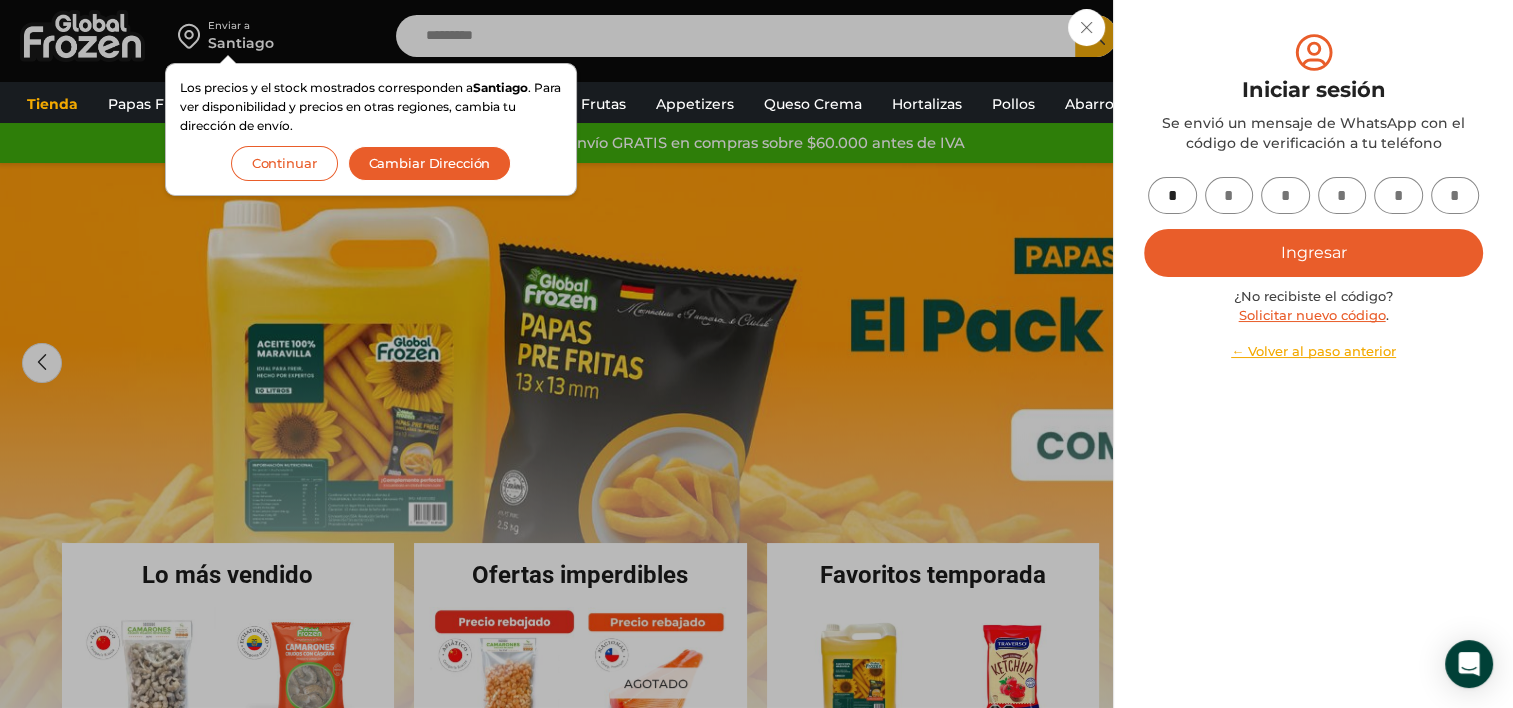 type on "*" 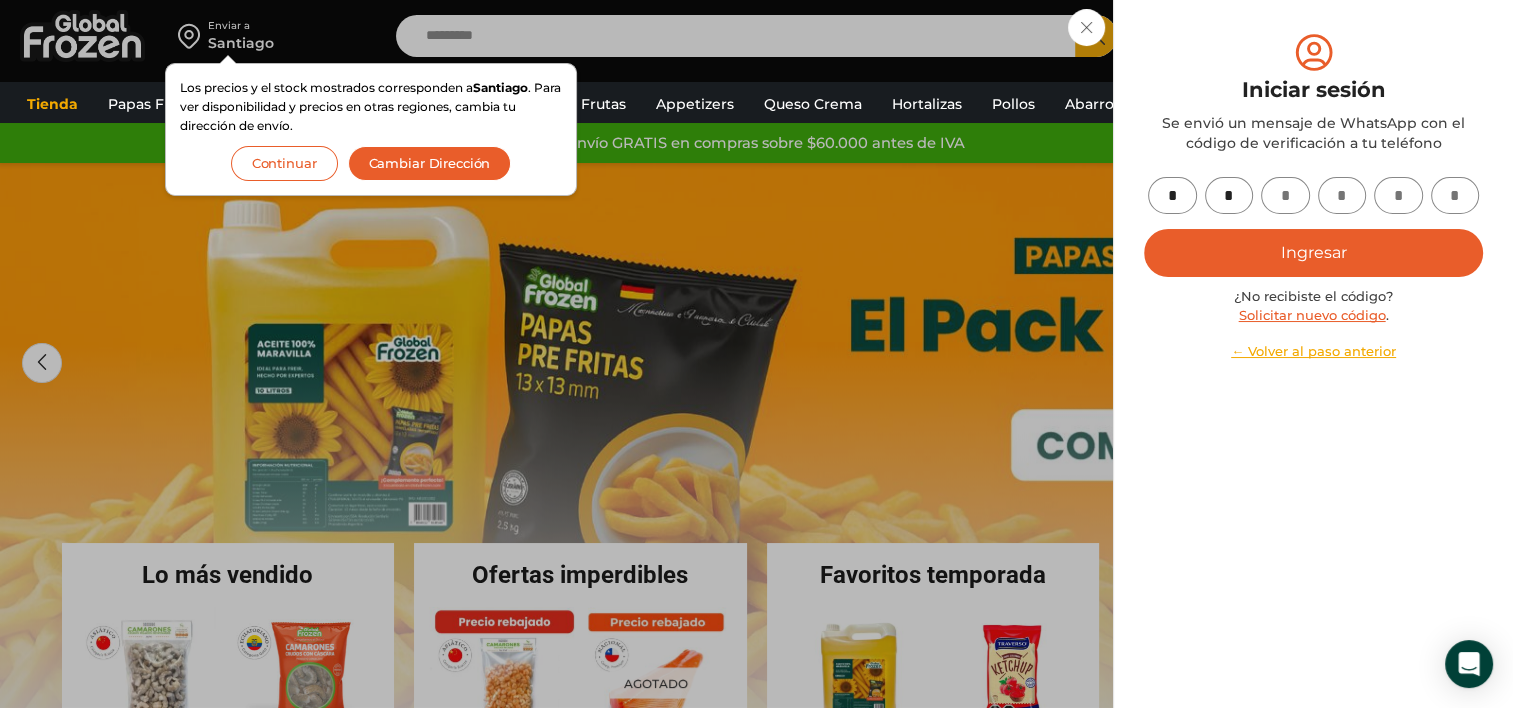 type on "*" 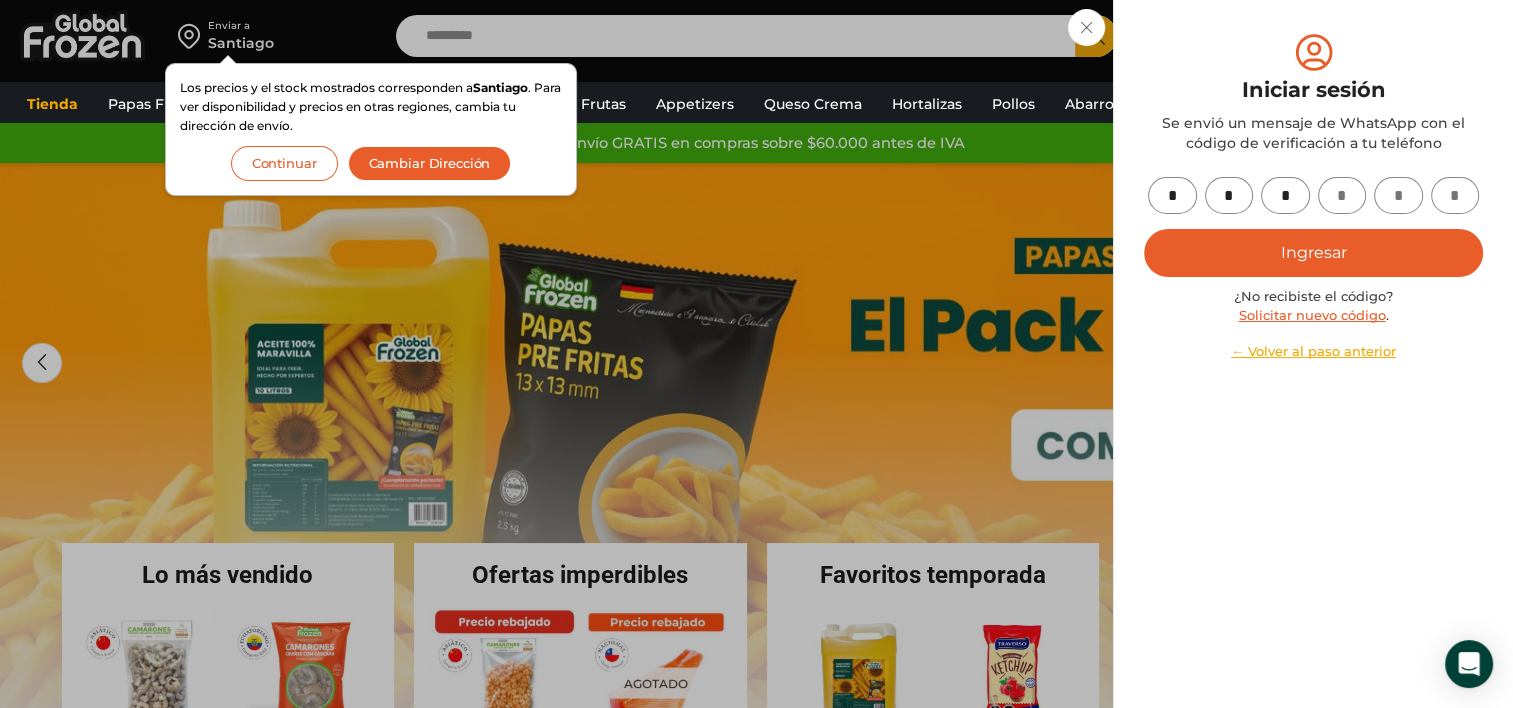 type on "*" 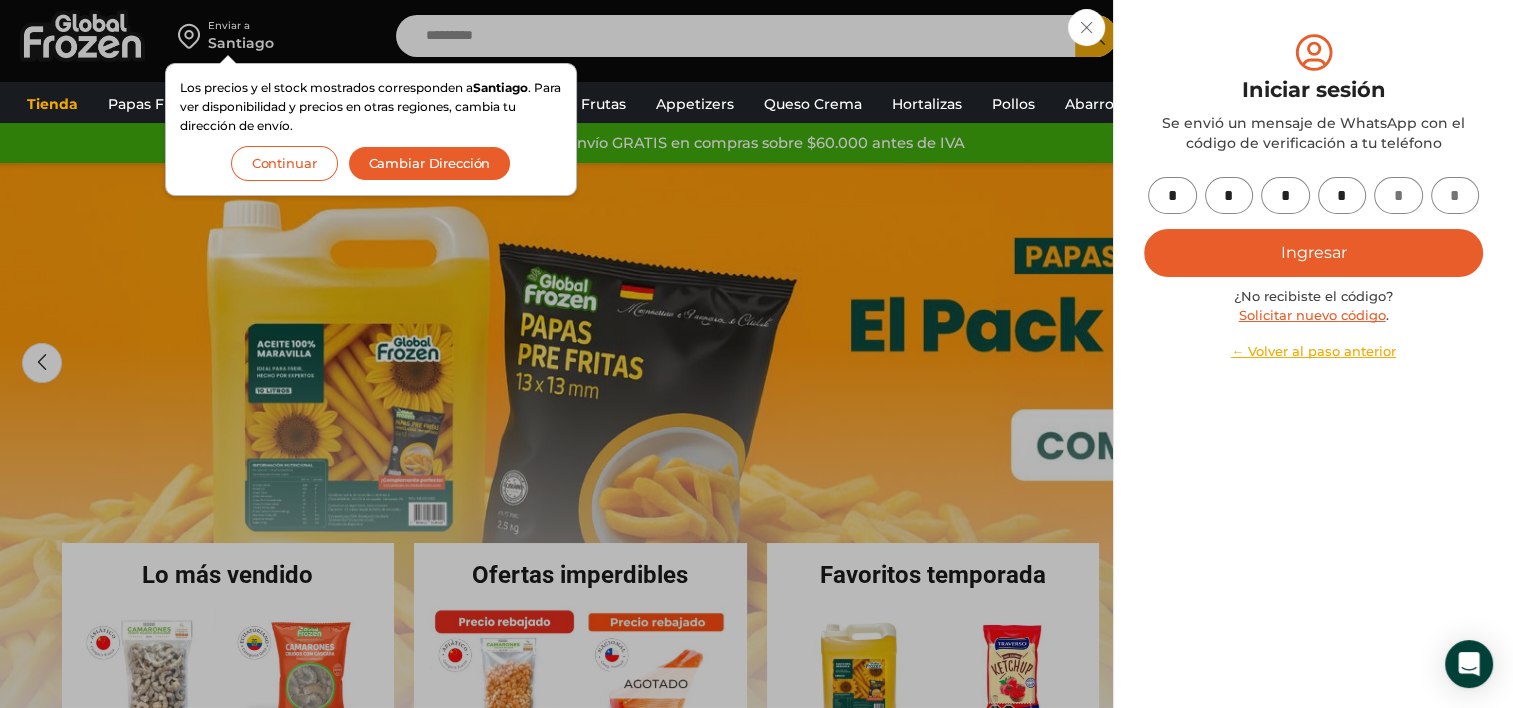 type on "*" 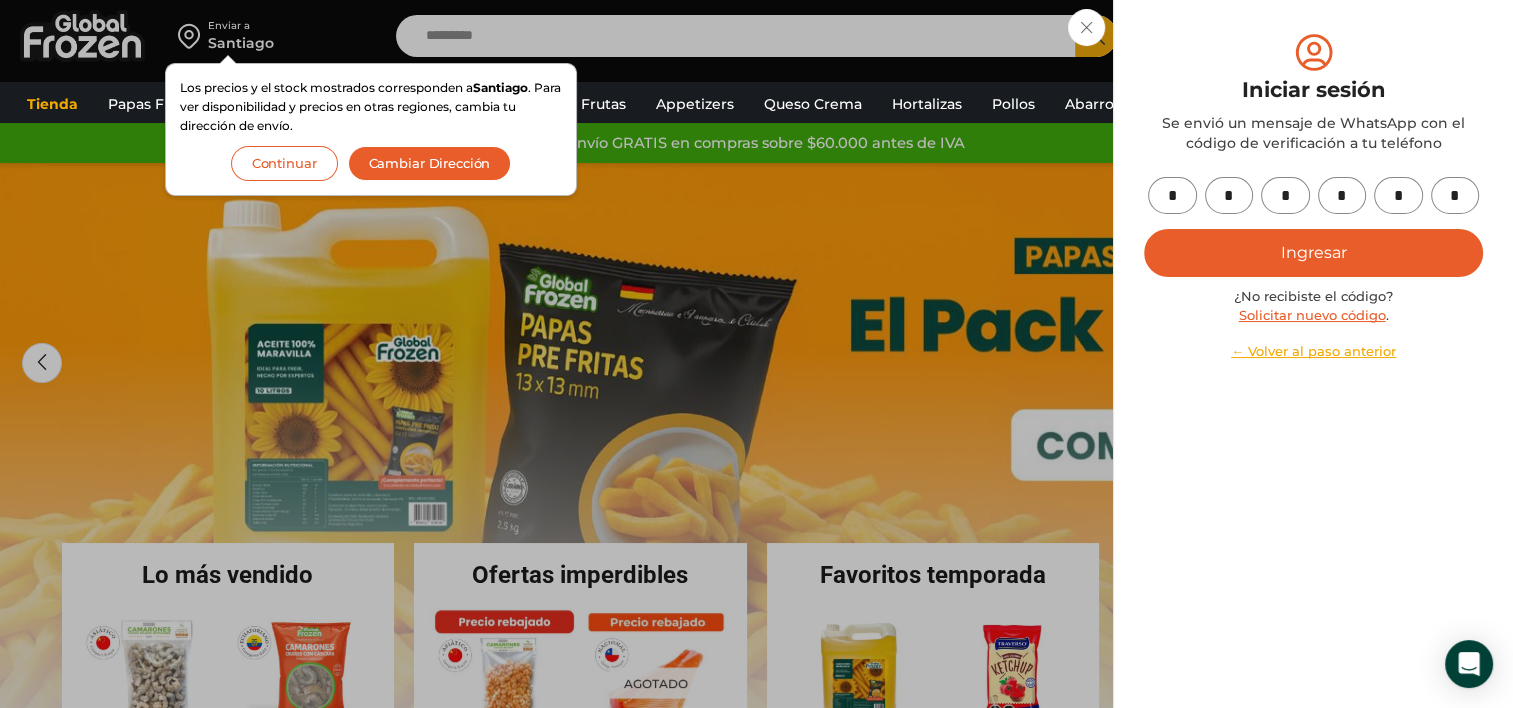 type on "*" 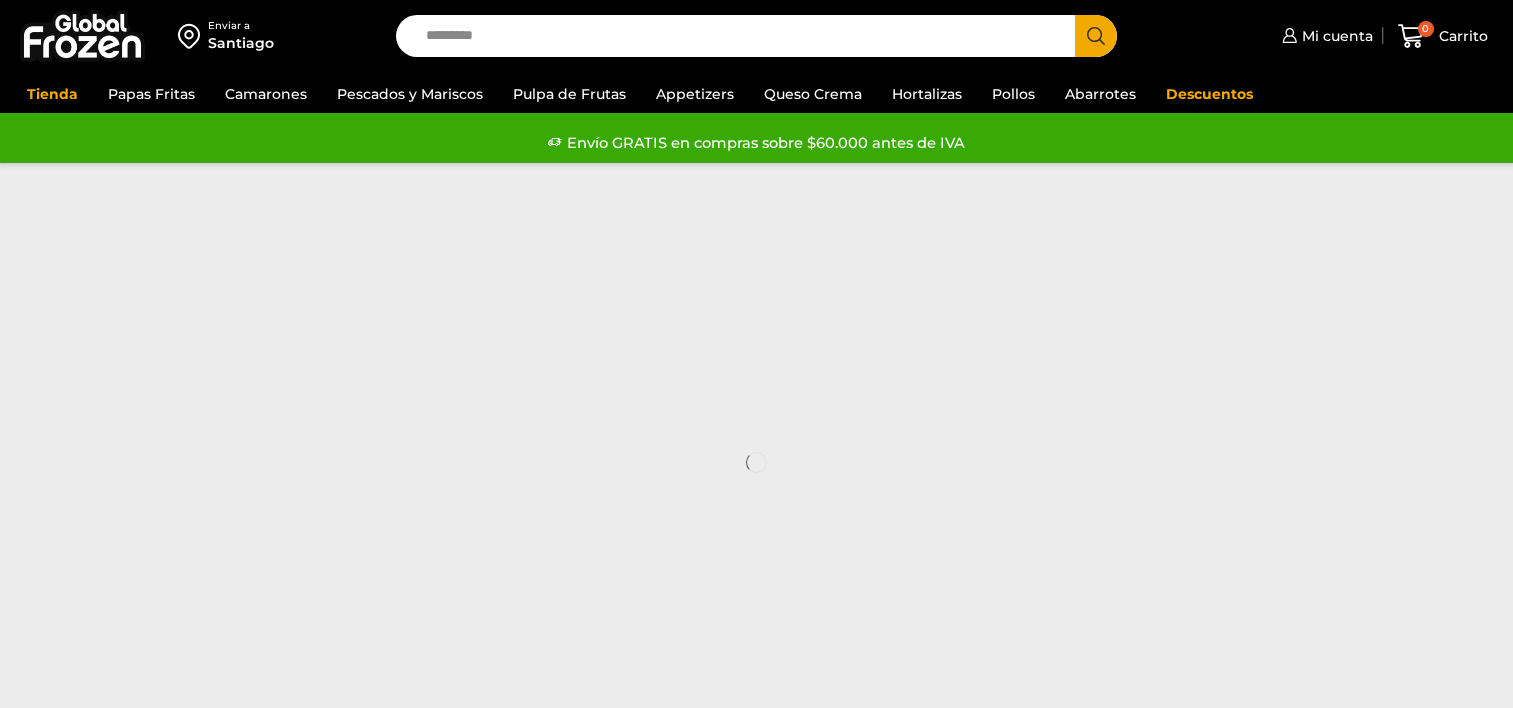 scroll, scrollTop: 0, scrollLeft: 0, axis: both 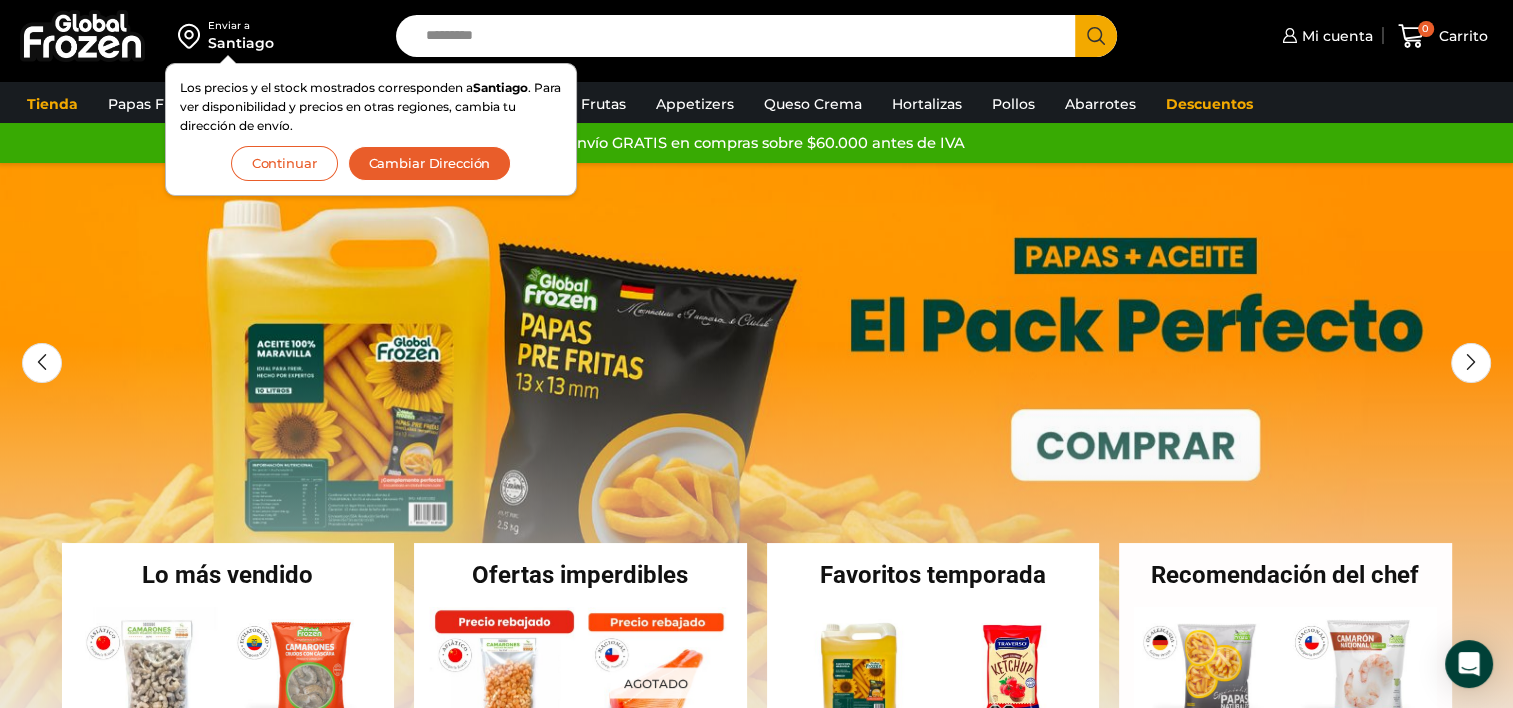 click on "Continuar" at bounding box center (284, 163) 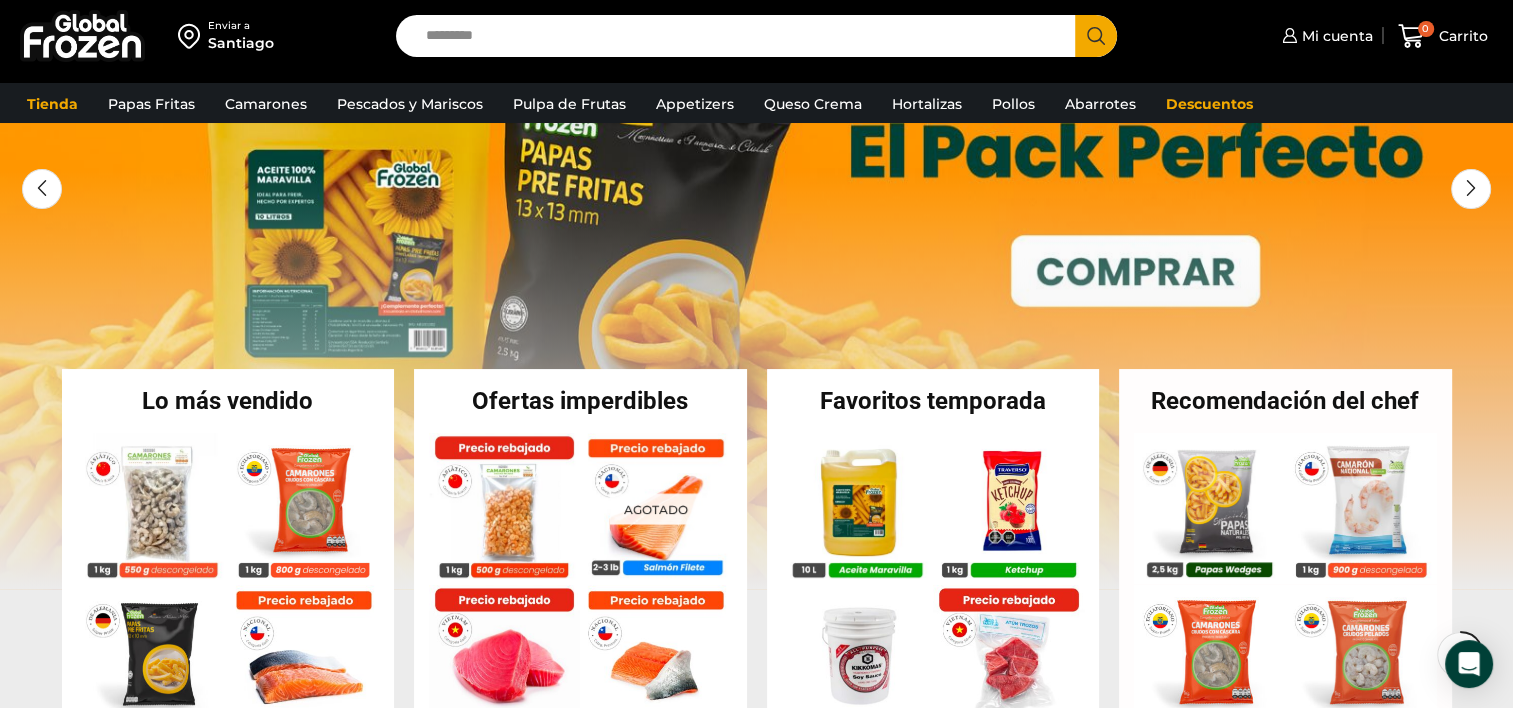 scroll, scrollTop: 100, scrollLeft: 0, axis: vertical 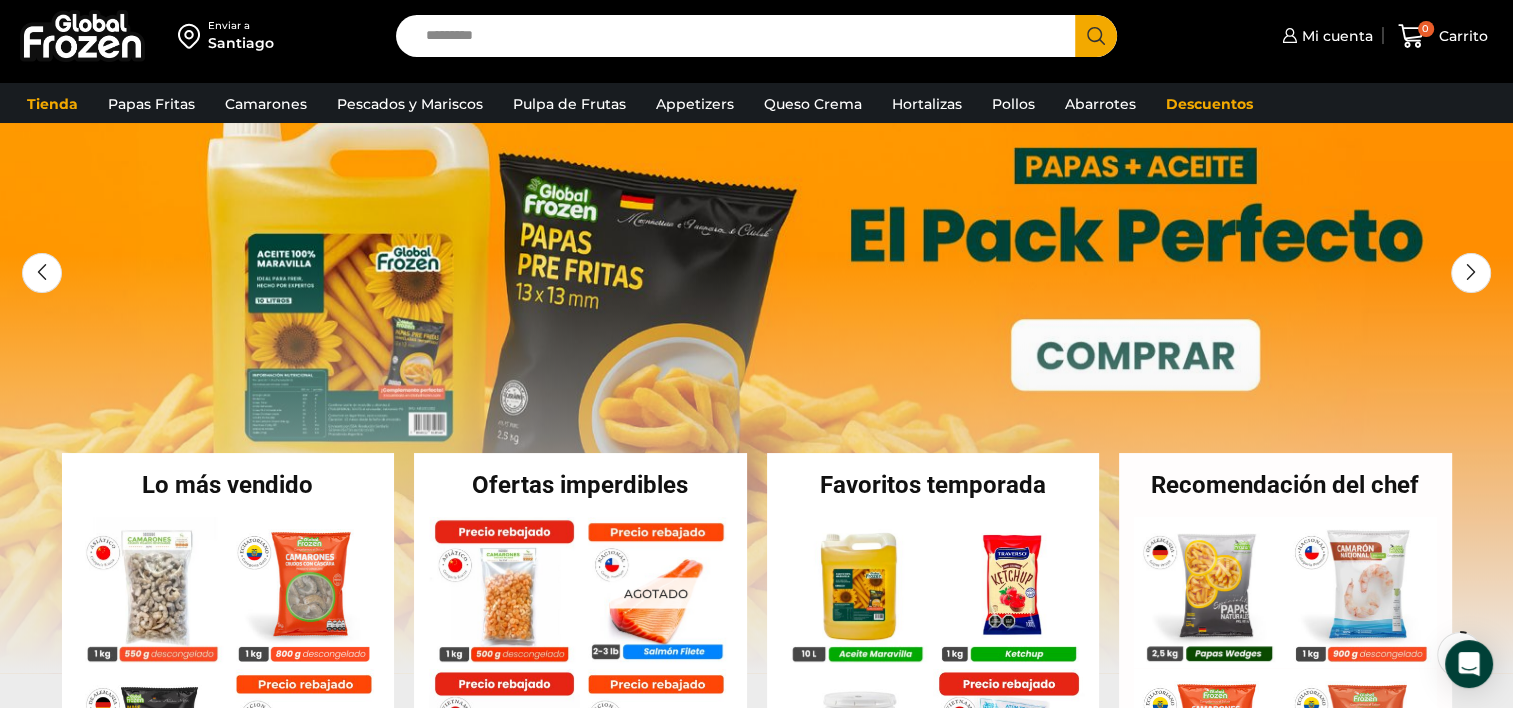 click on "Search input" at bounding box center (741, 36) 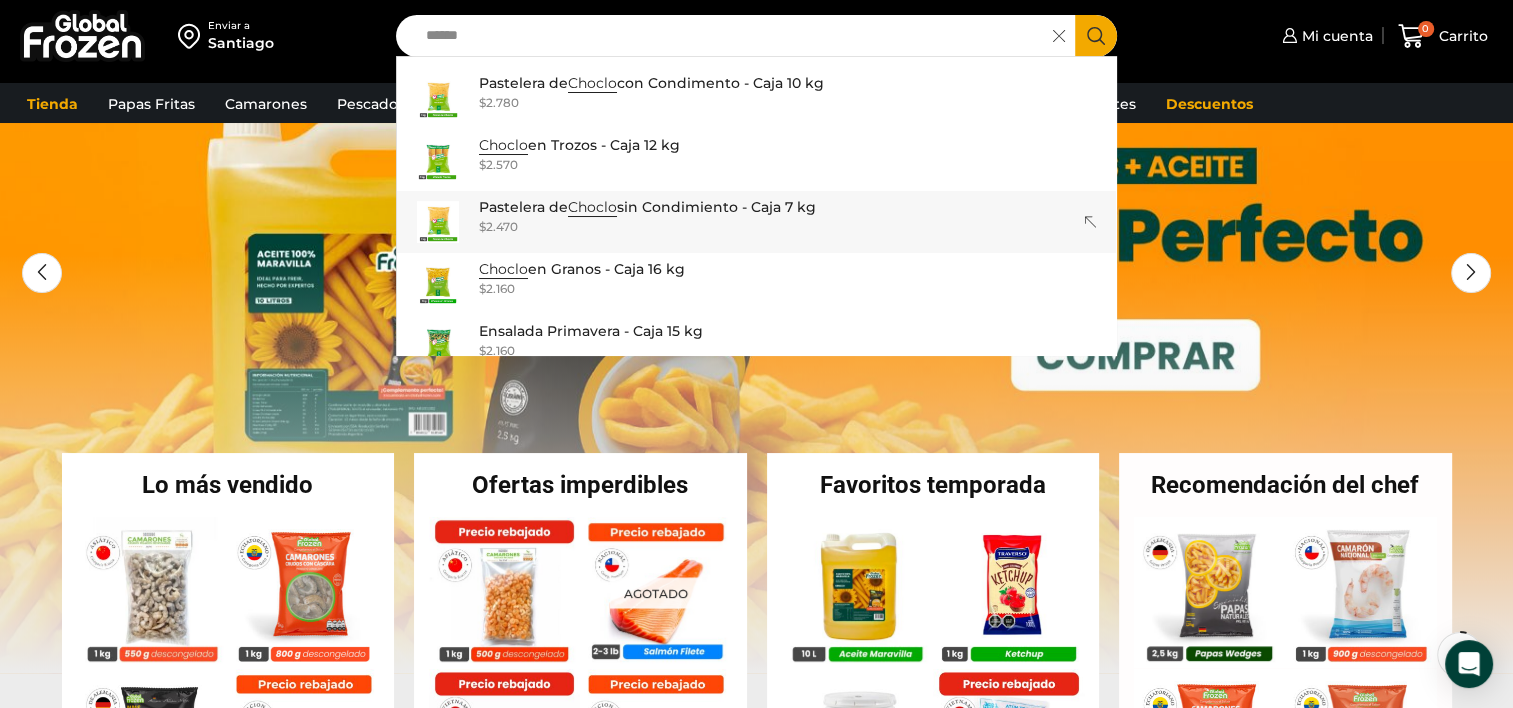 scroll, scrollTop: 58, scrollLeft: 0, axis: vertical 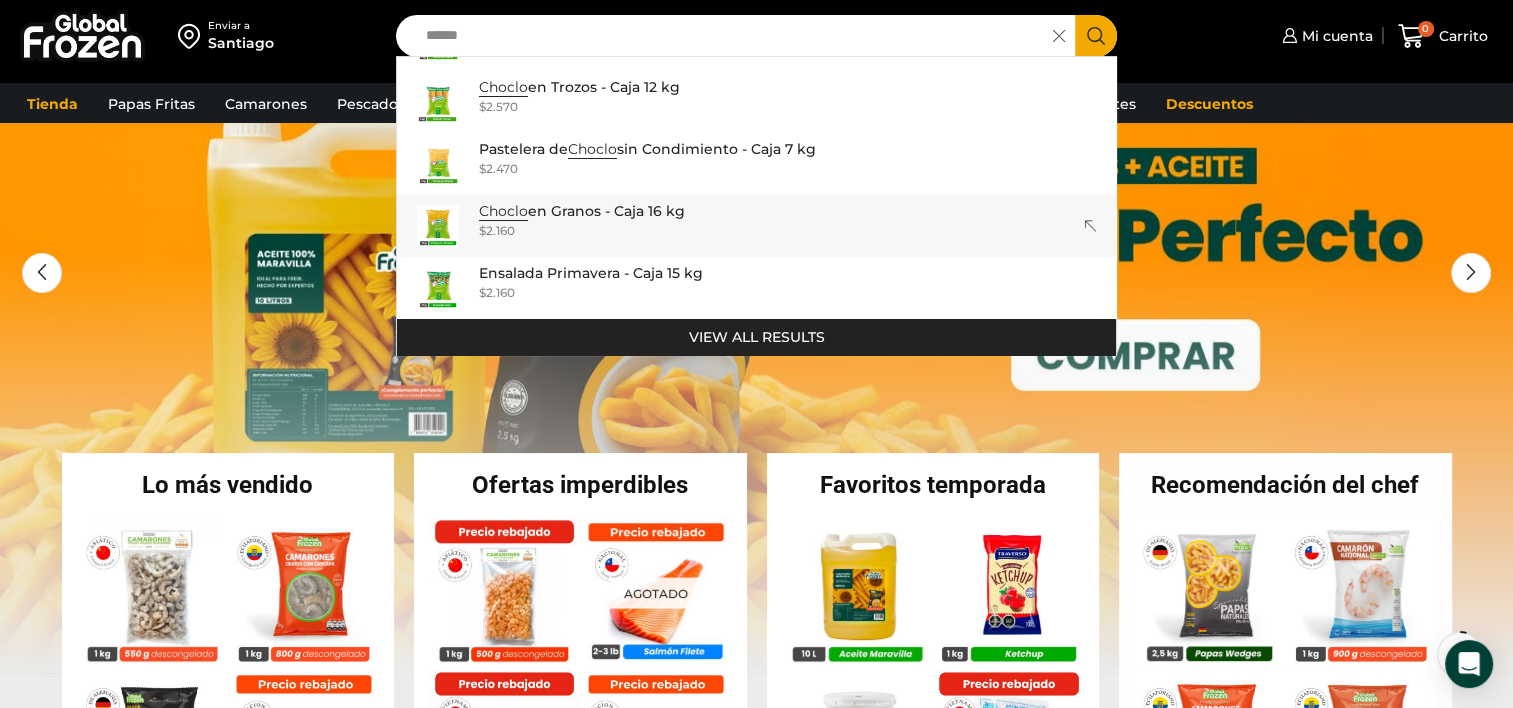click on "$ 2.160" at bounding box center (582, 230) 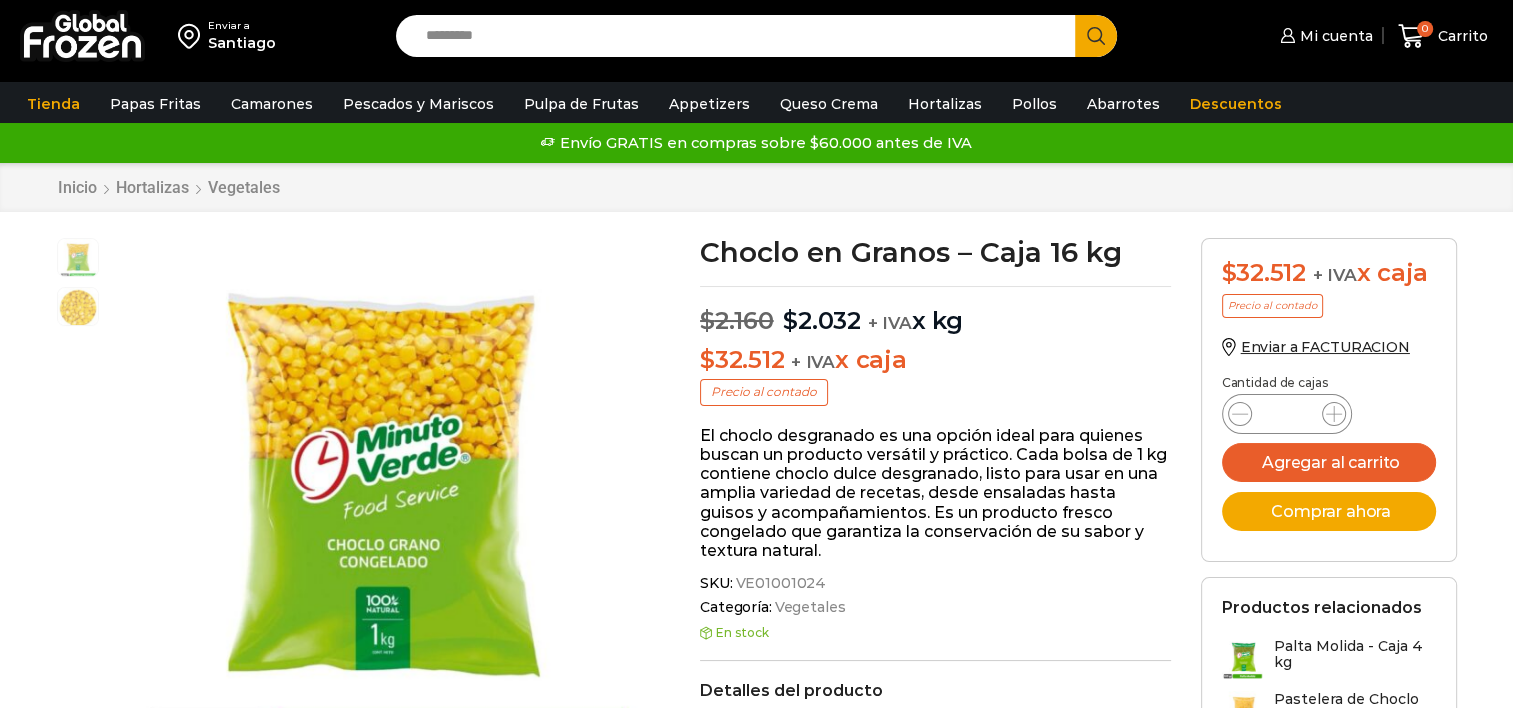 scroll, scrollTop: 0, scrollLeft: 0, axis: both 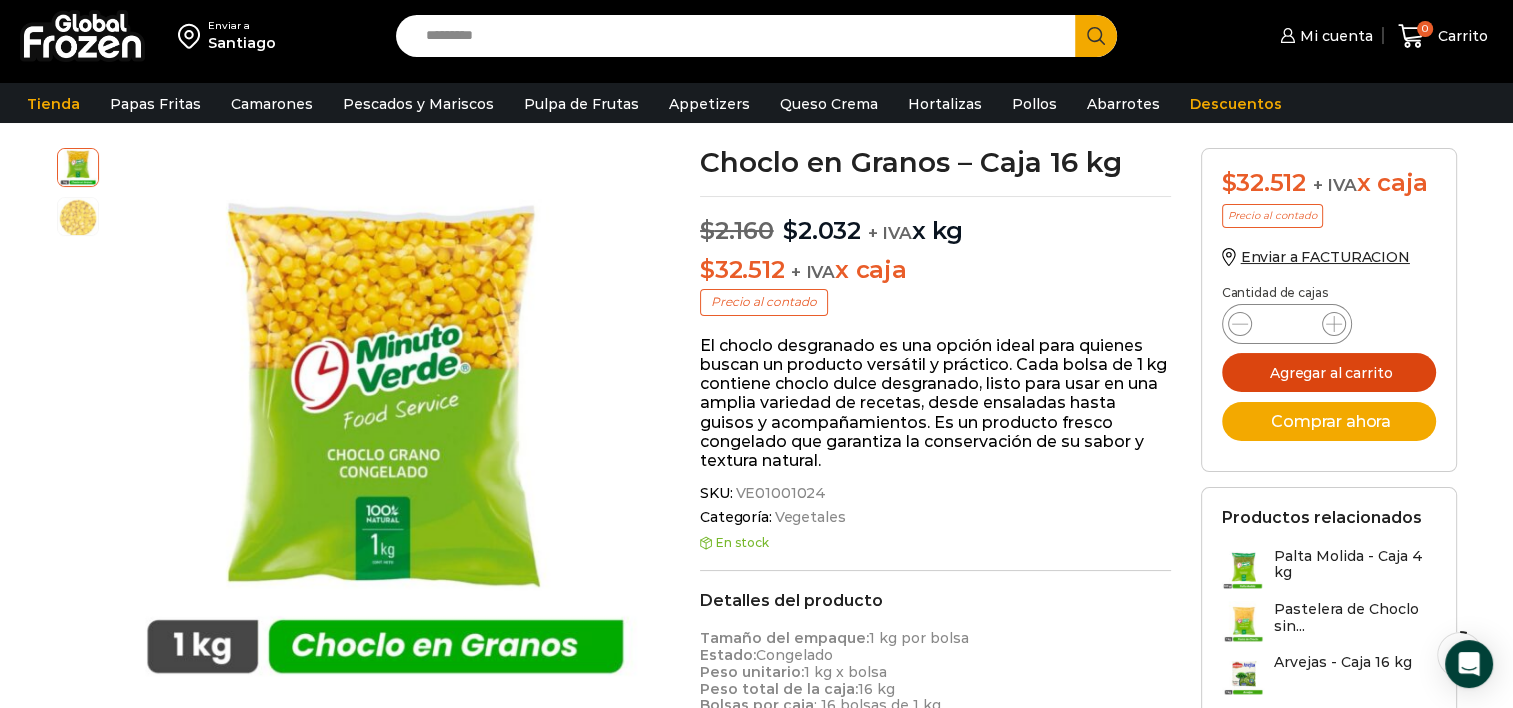 click on "Agregar al carrito" at bounding box center (1329, 372) 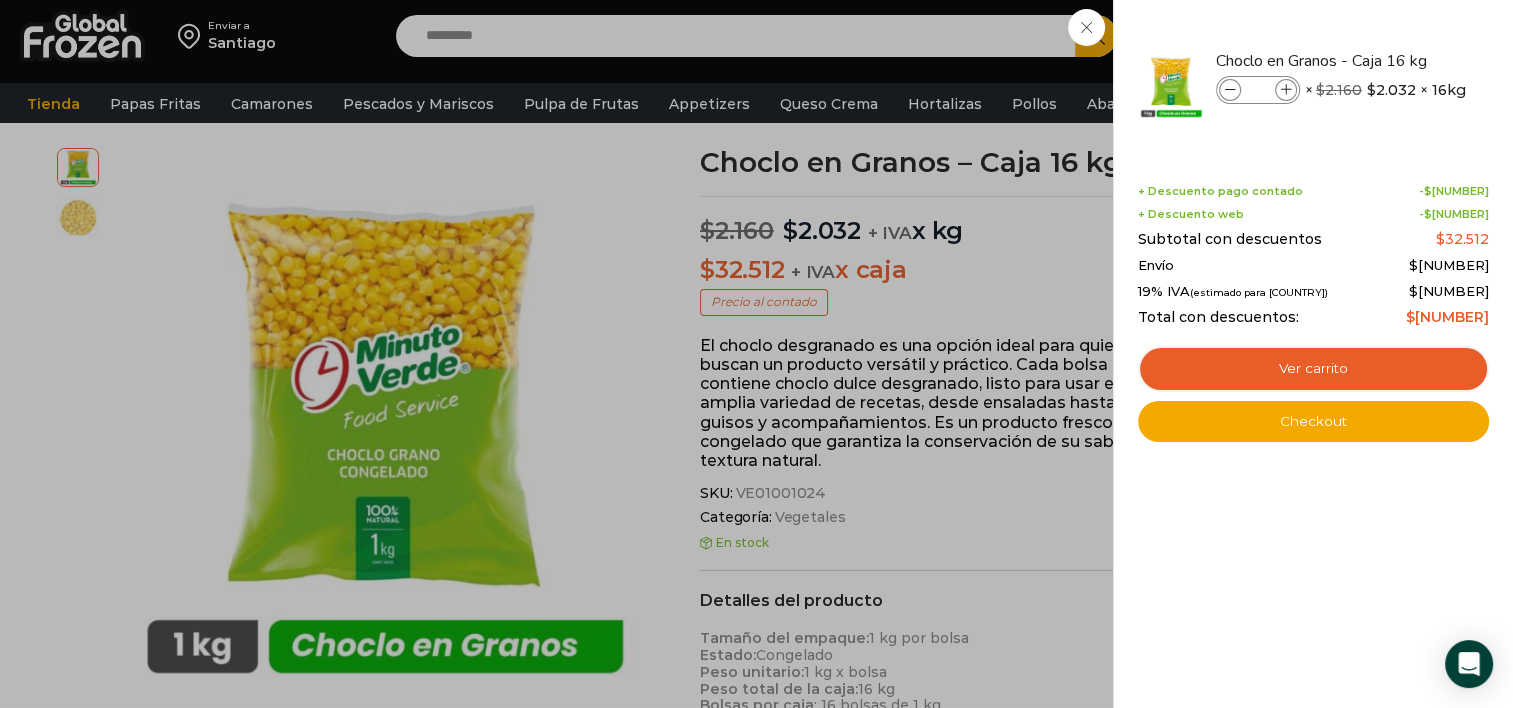 click on "1
Carrito
1
1
Shopping Cart
*" at bounding box center [1443, 36] 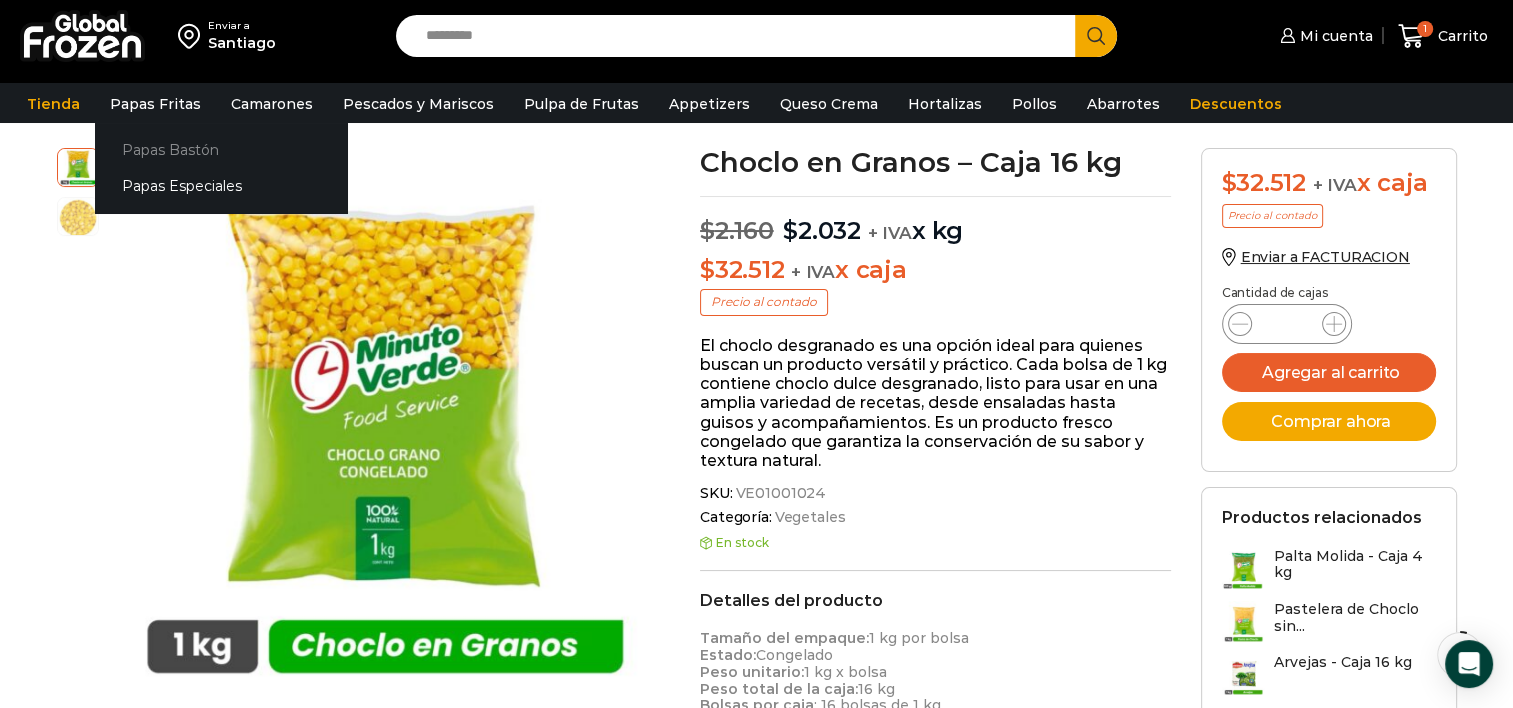 click on "Papas Bastón" at bounding box center [221, 149] 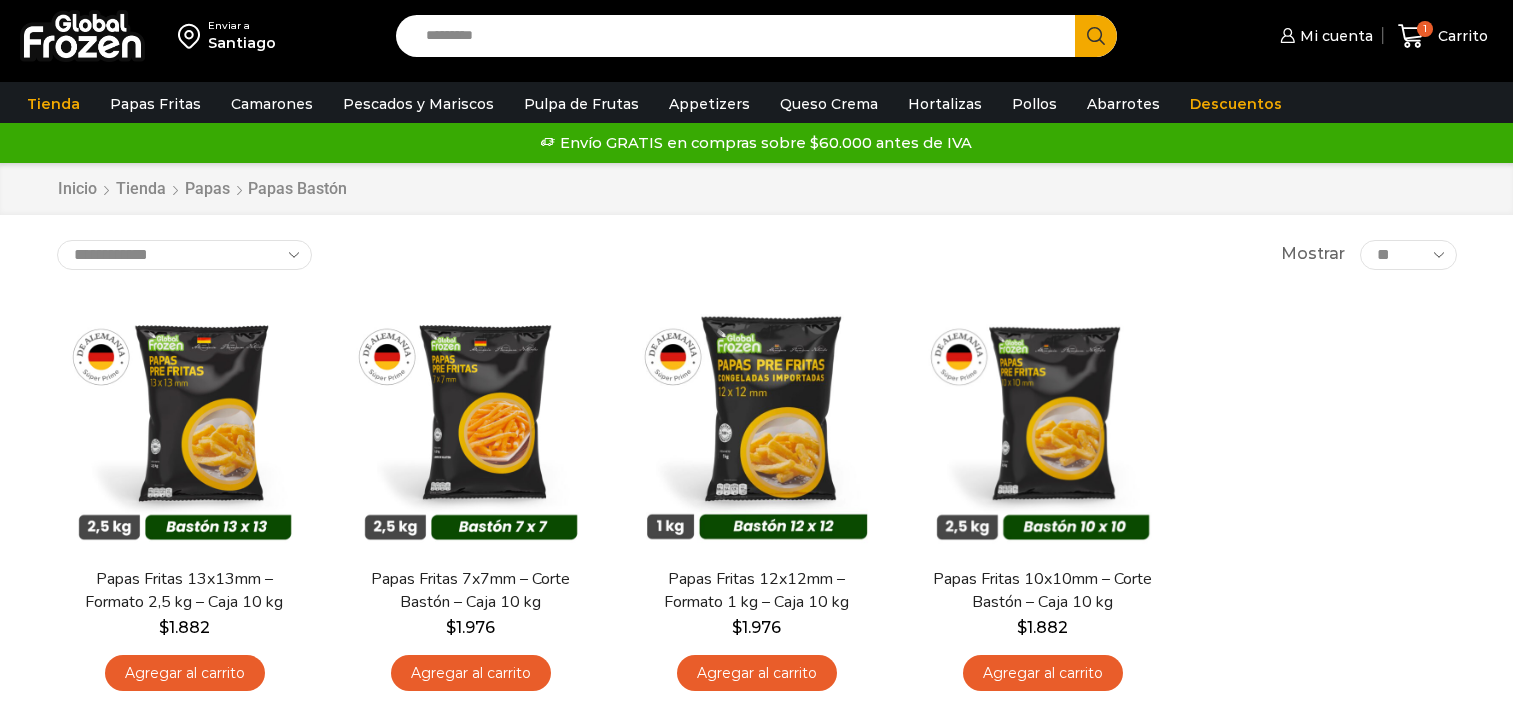 scroll, scrollTop: 0, scrollLeft: 0, axis: both 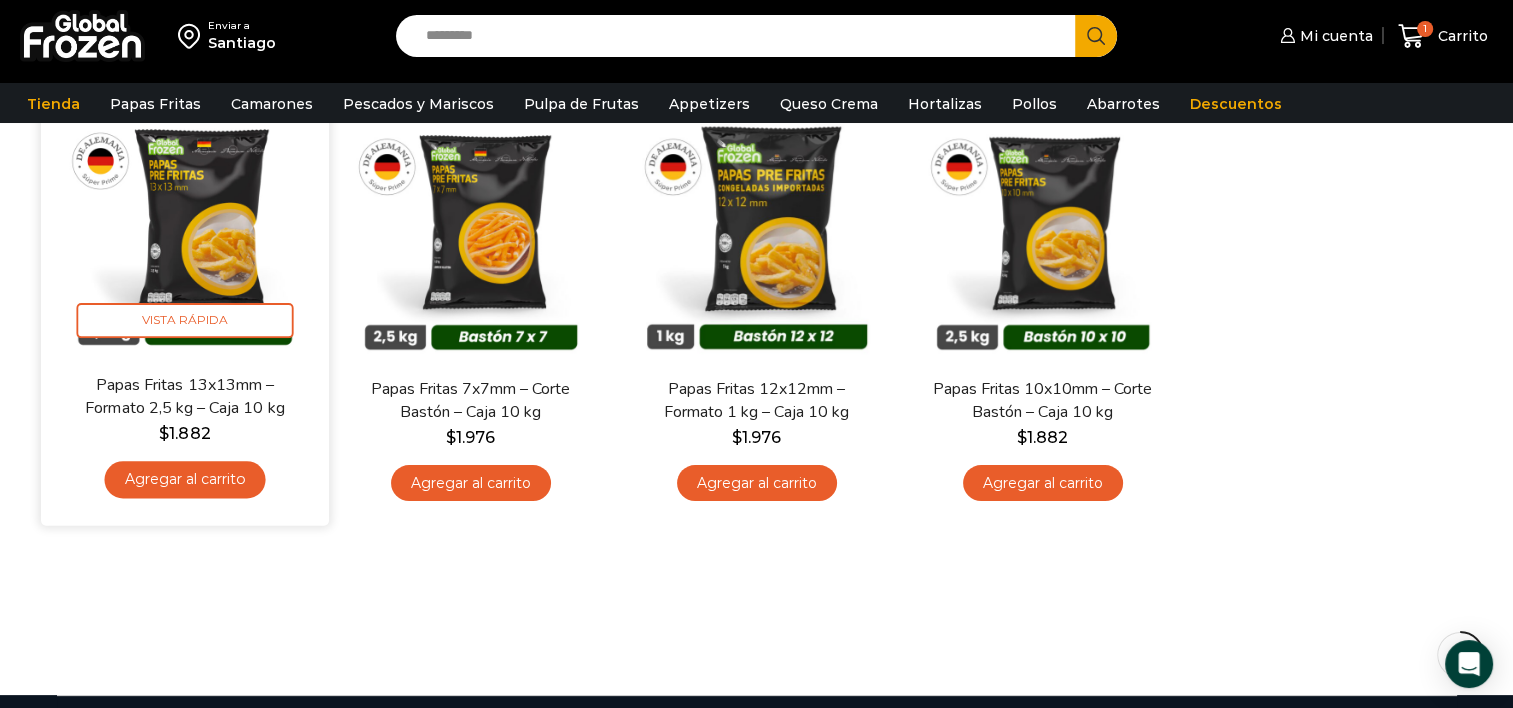 click on "Agregar al carrito" at bounding box center (184, 479) 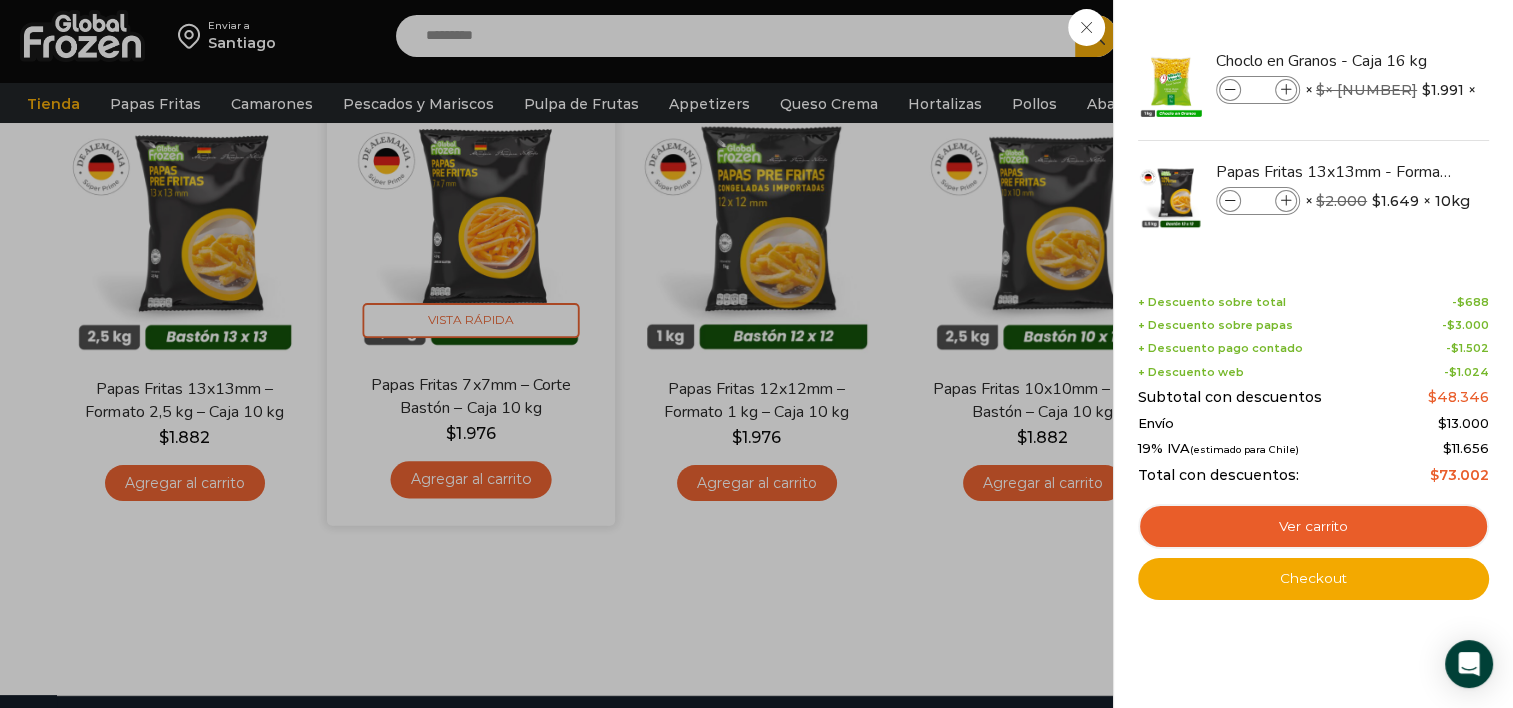 click on "2
Carrito
2
2
Shopping Cart
*" at bounding box center [1443, 36] 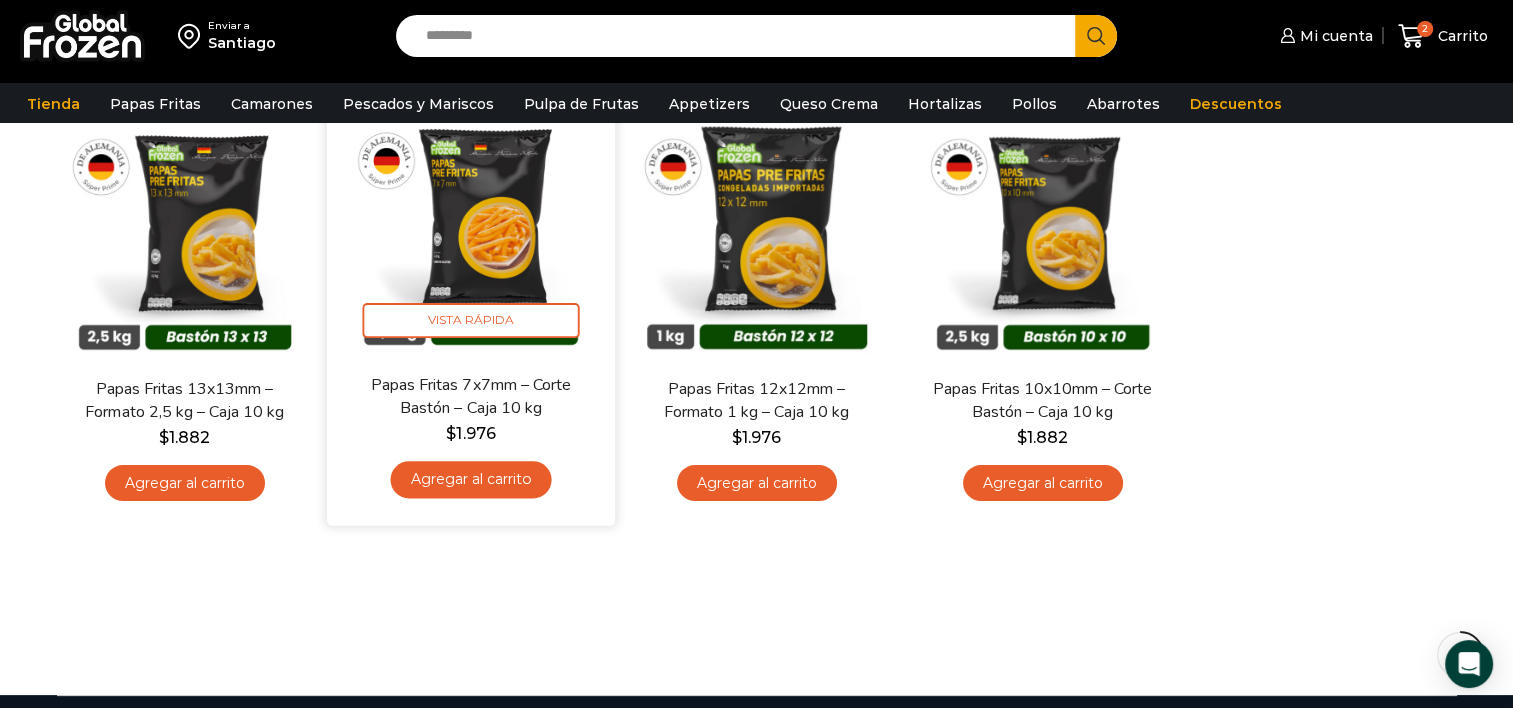 click on "Agregar al carrito" at bounding box center [470, 479] 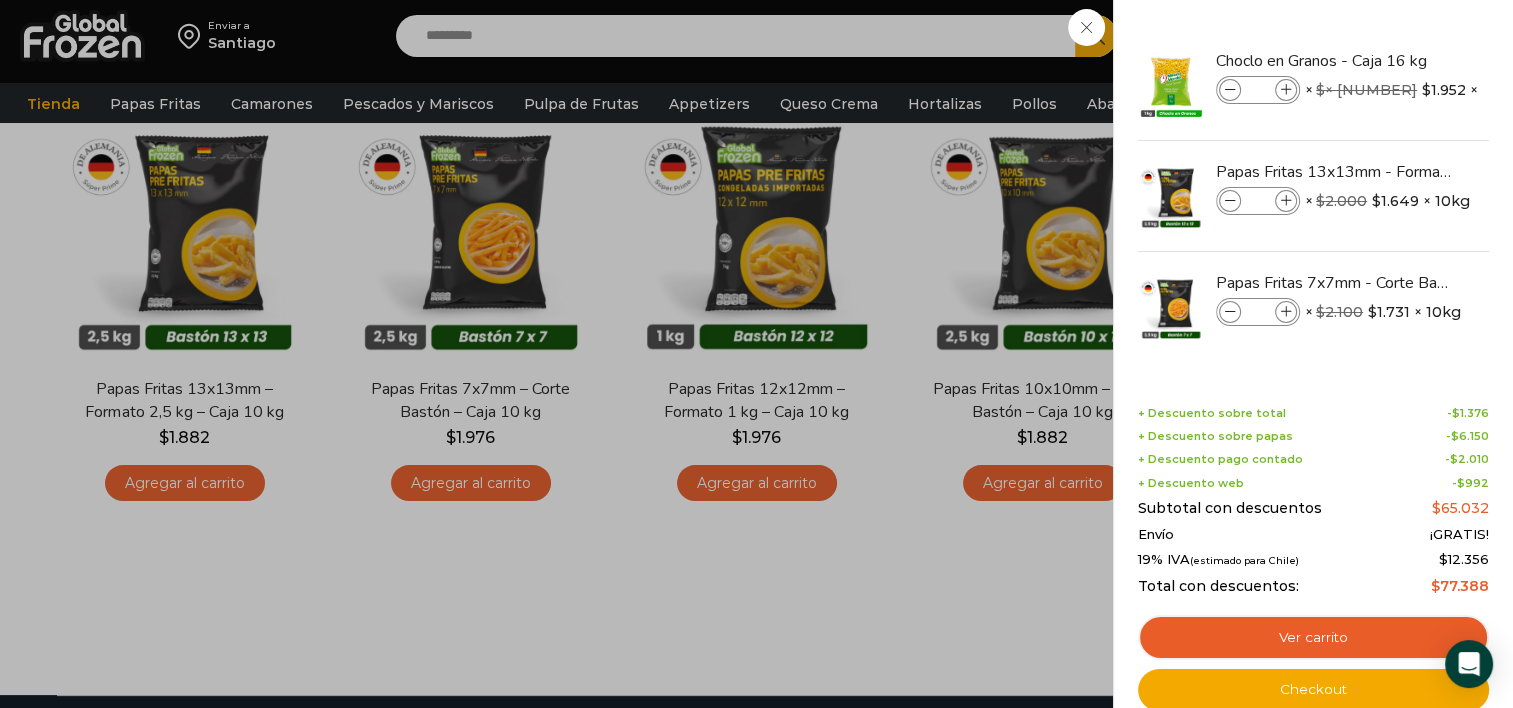 click on "3
Carrito
3
3
Shopping Cart
*" at bounding box center (1443, 36) 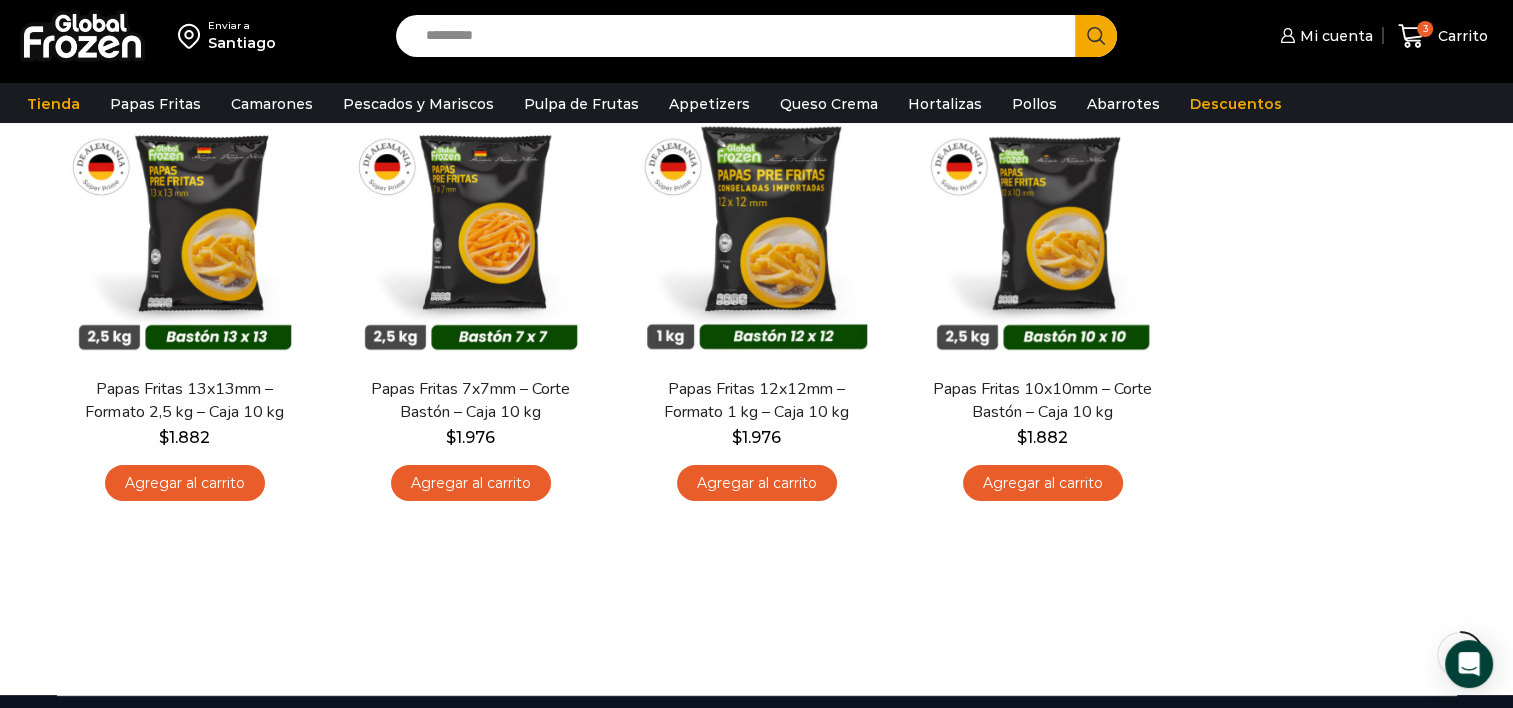 scroll, scrollTop: 100, scrollLeft: 0, axis: vertical 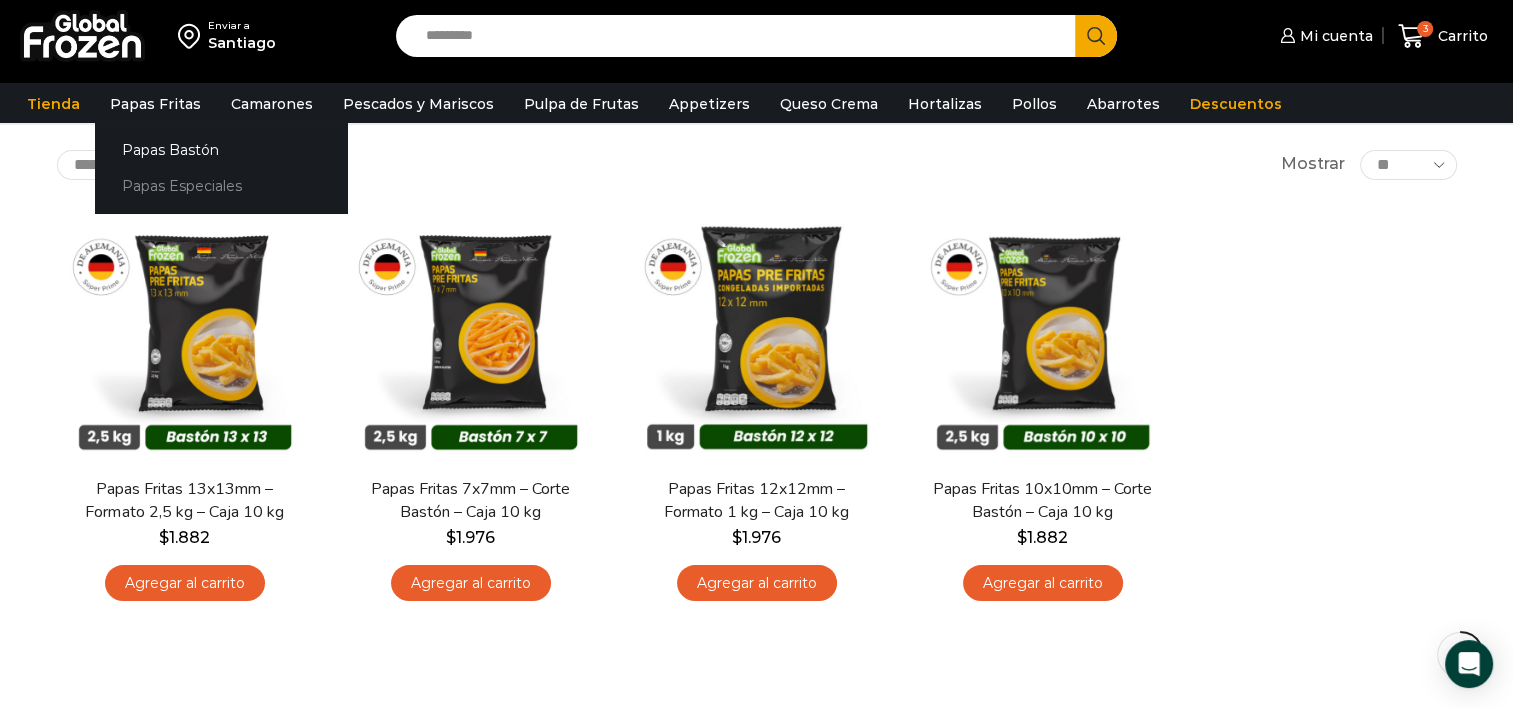 click on "Papas Especiales" at bounding box center (221, 186) 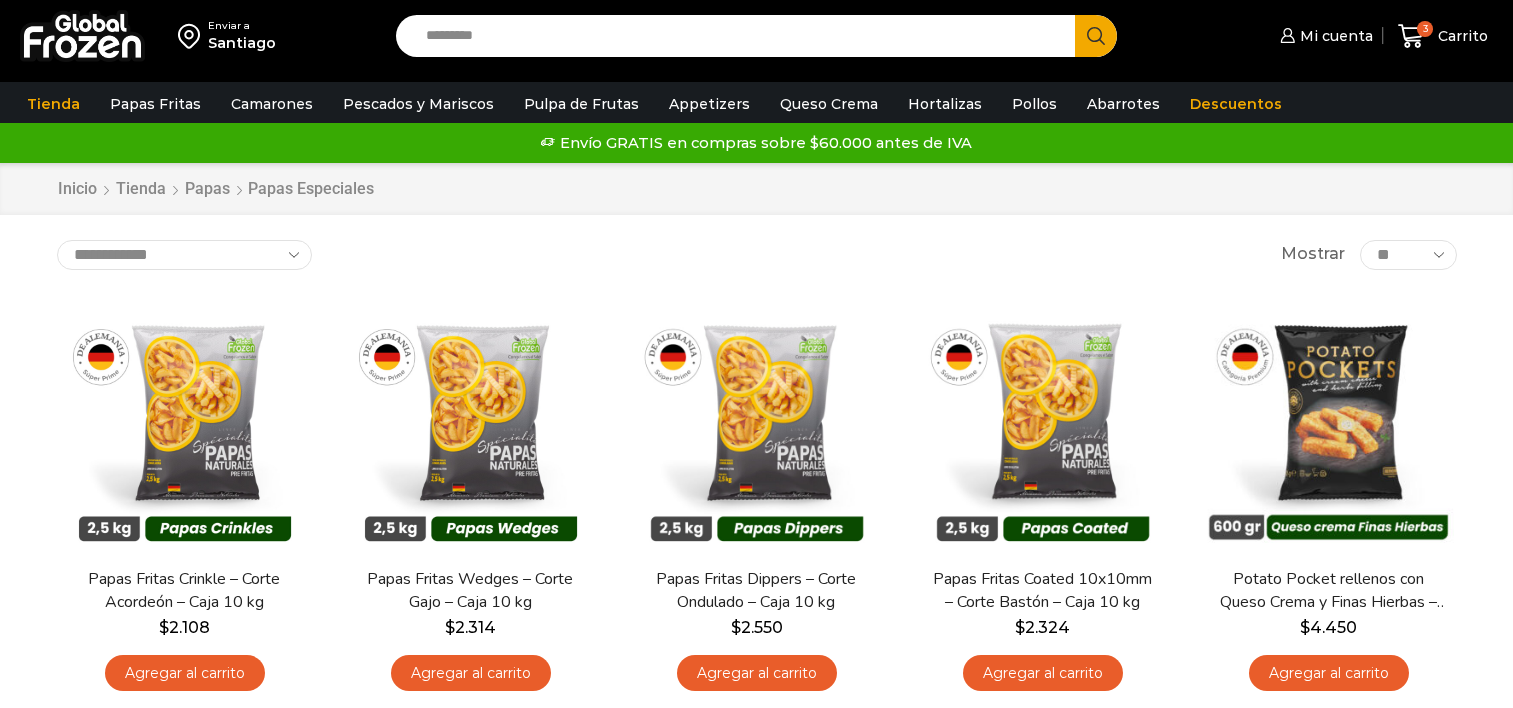 scroll, scrollTop: 0, scrollLeft: 0, axis: both 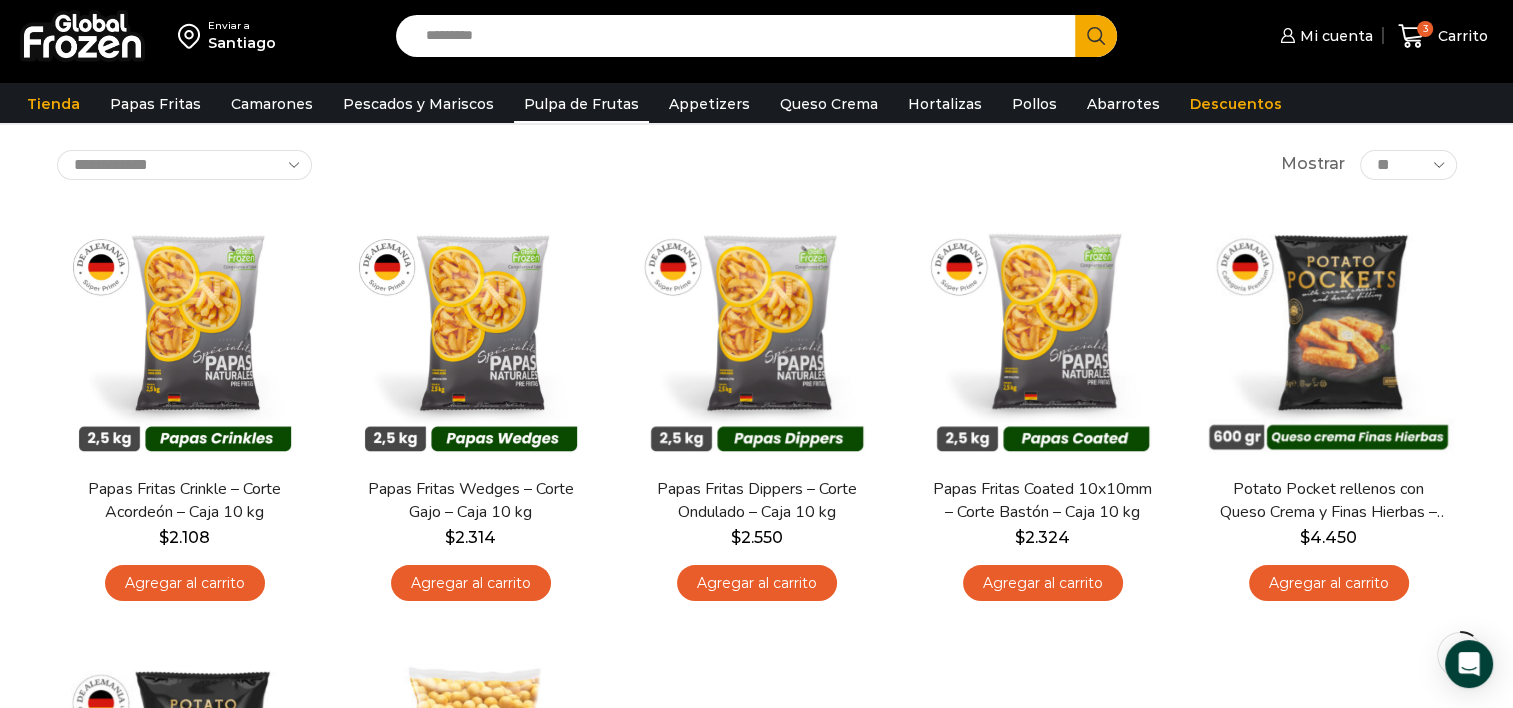 click on "Pulpa de Frutas" at bounding box center [581, 104] 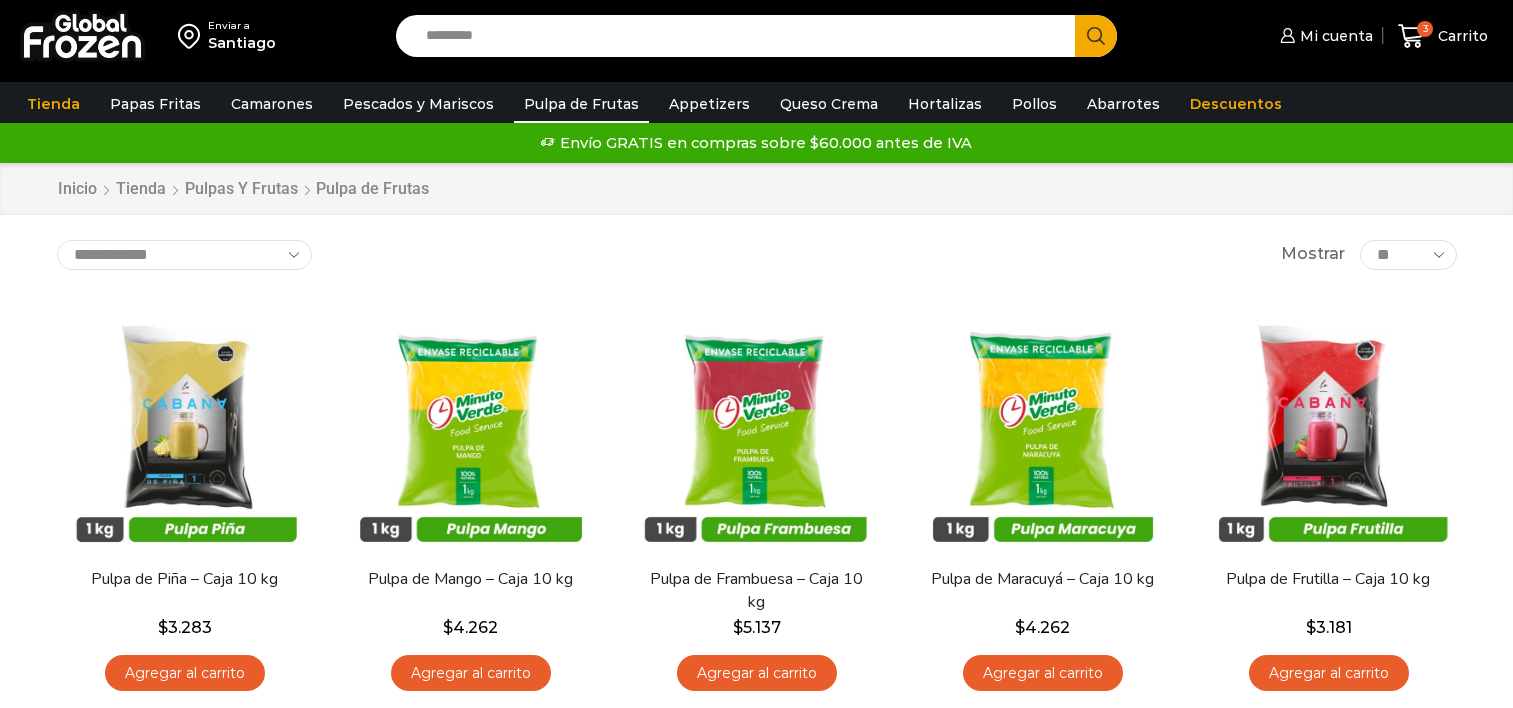 scroll, scrollTop: 0, scrollLeft: 0, axis: both 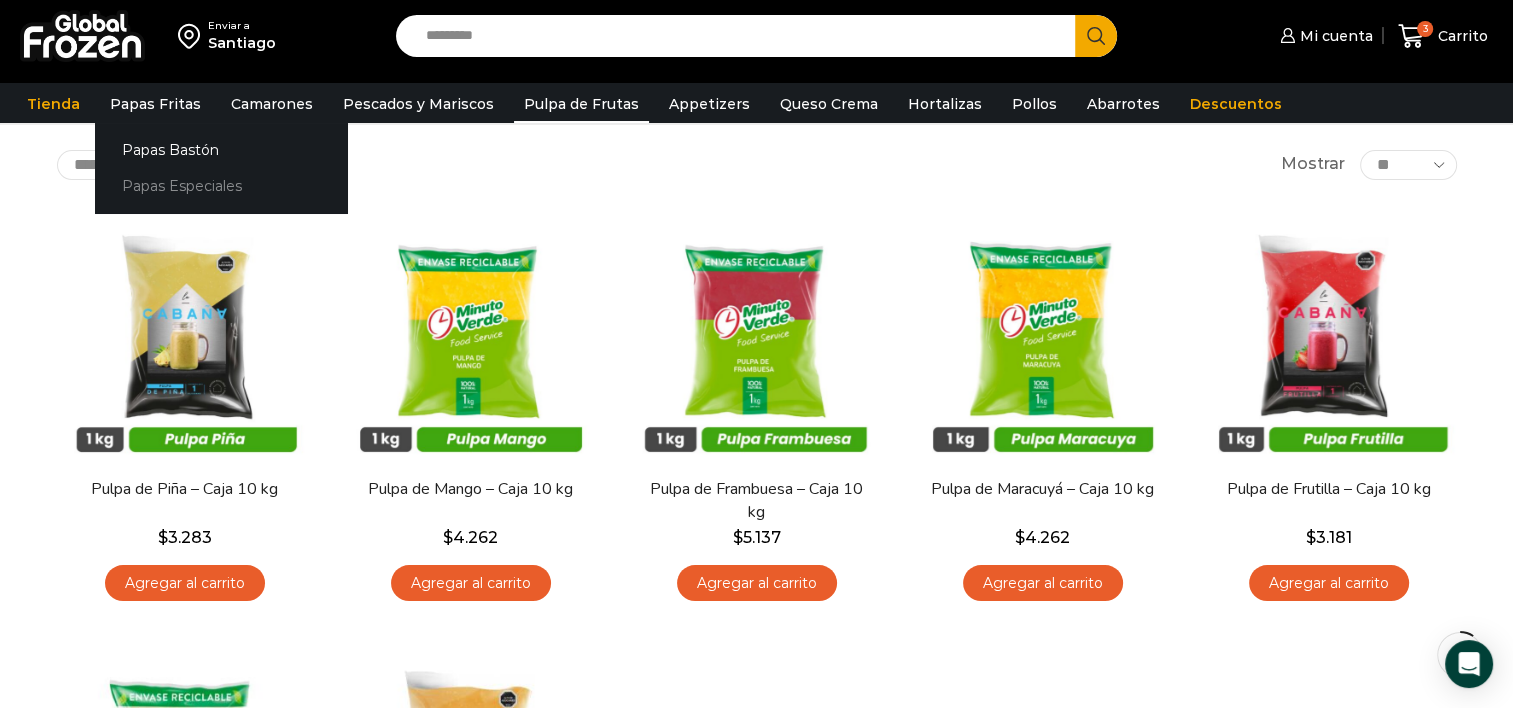 click on "Papas Especiales" at bounding box center [221, 186] 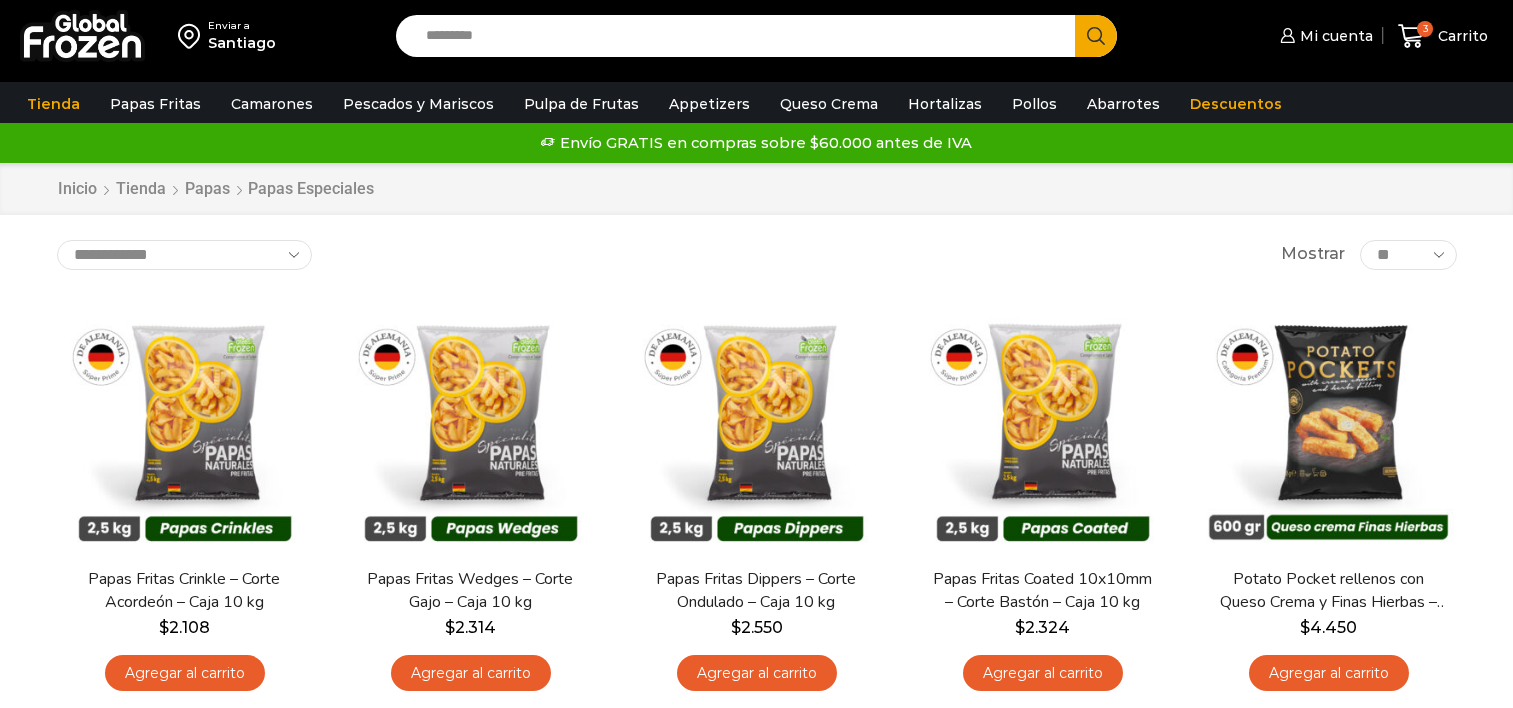 scroll, scrollTop: 0, scrollLeft: 0, axis: both 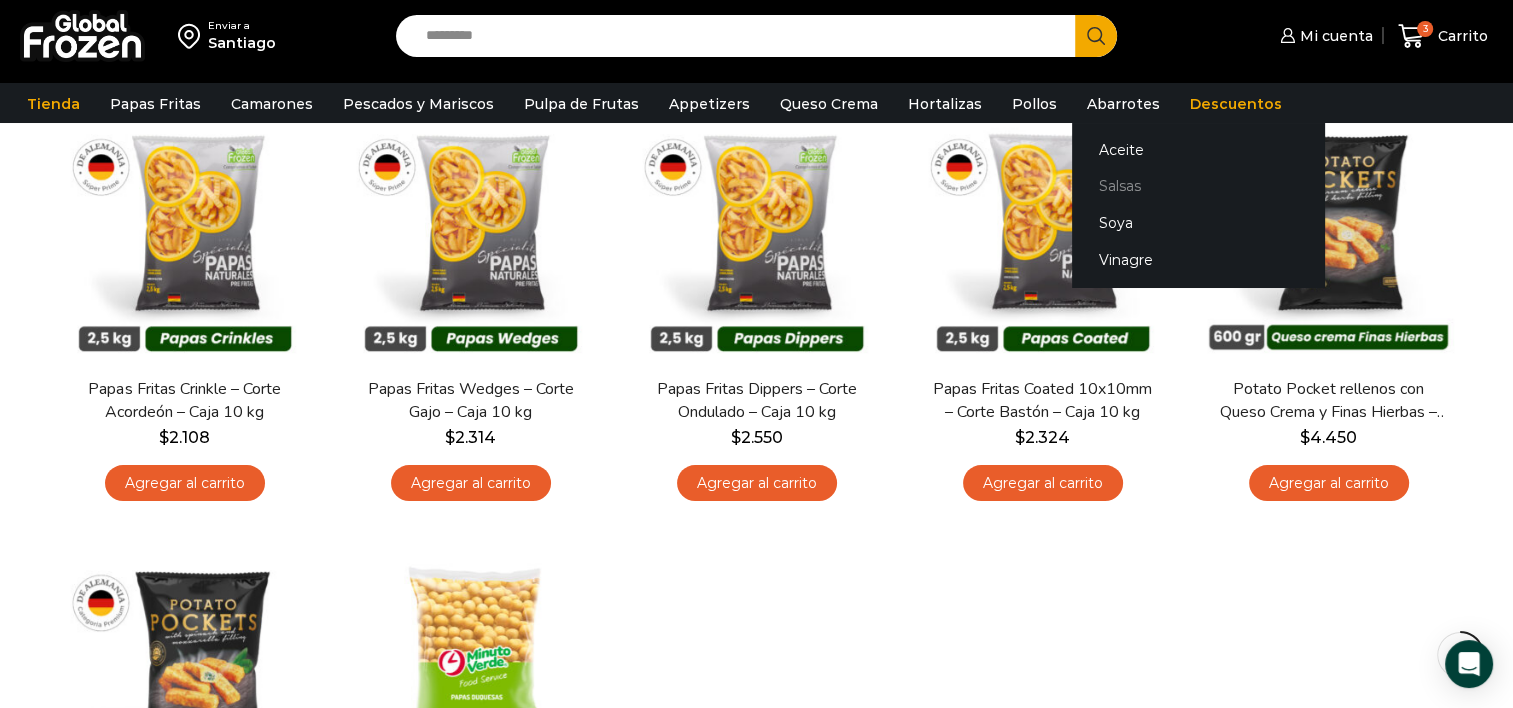 click on "Salsas" at bounding box center [1198, 186] 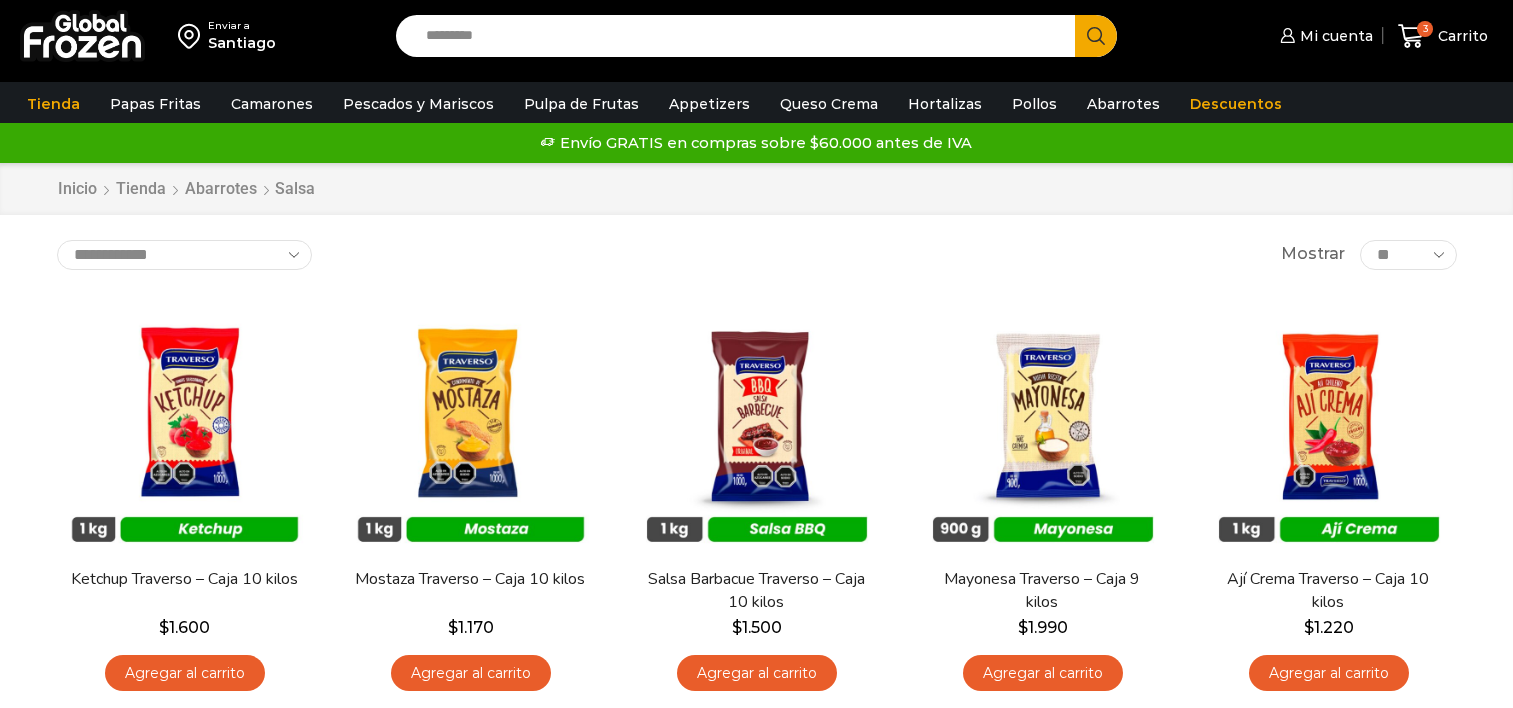 scroll, scrollTop: 0, scrollLeft: 0, axis: both 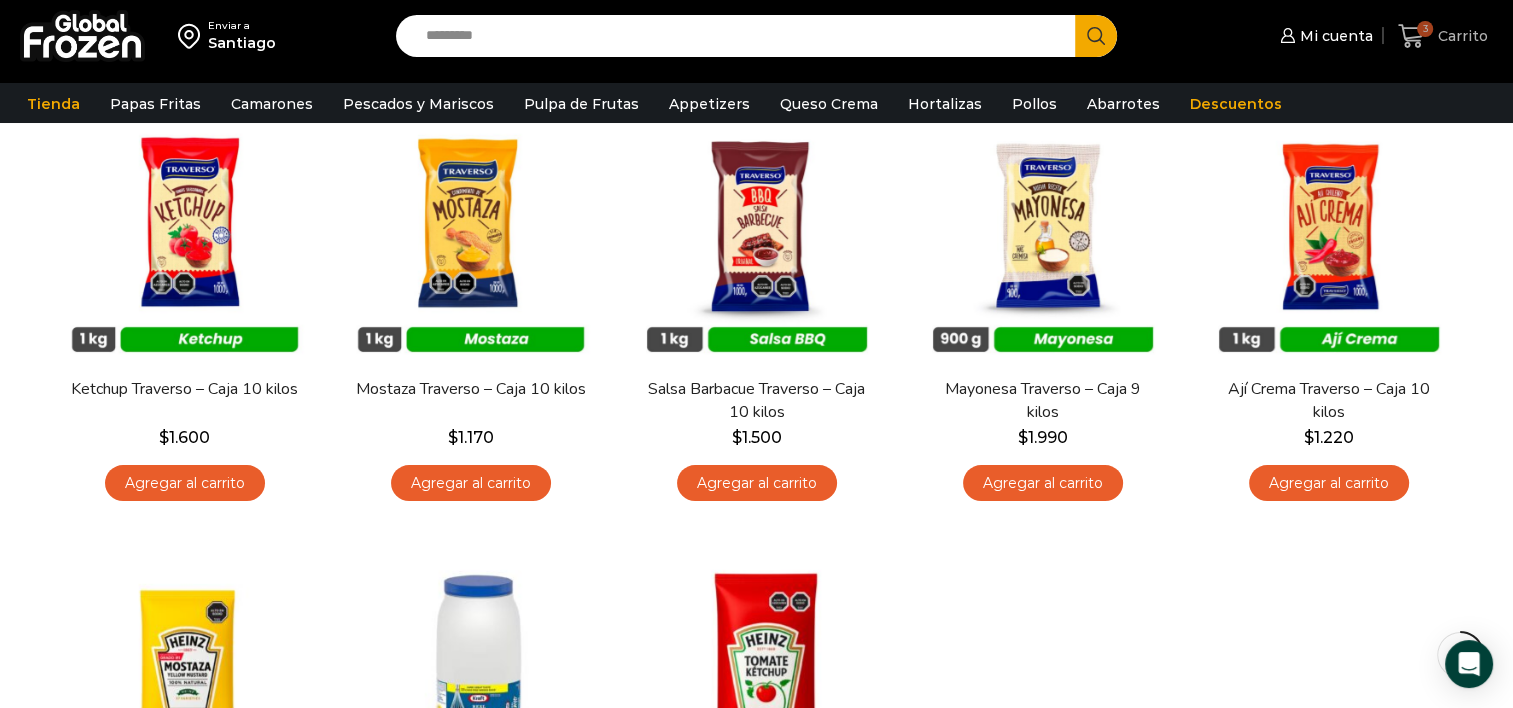 click on "Carrito" at bounding box center (1460, 36) 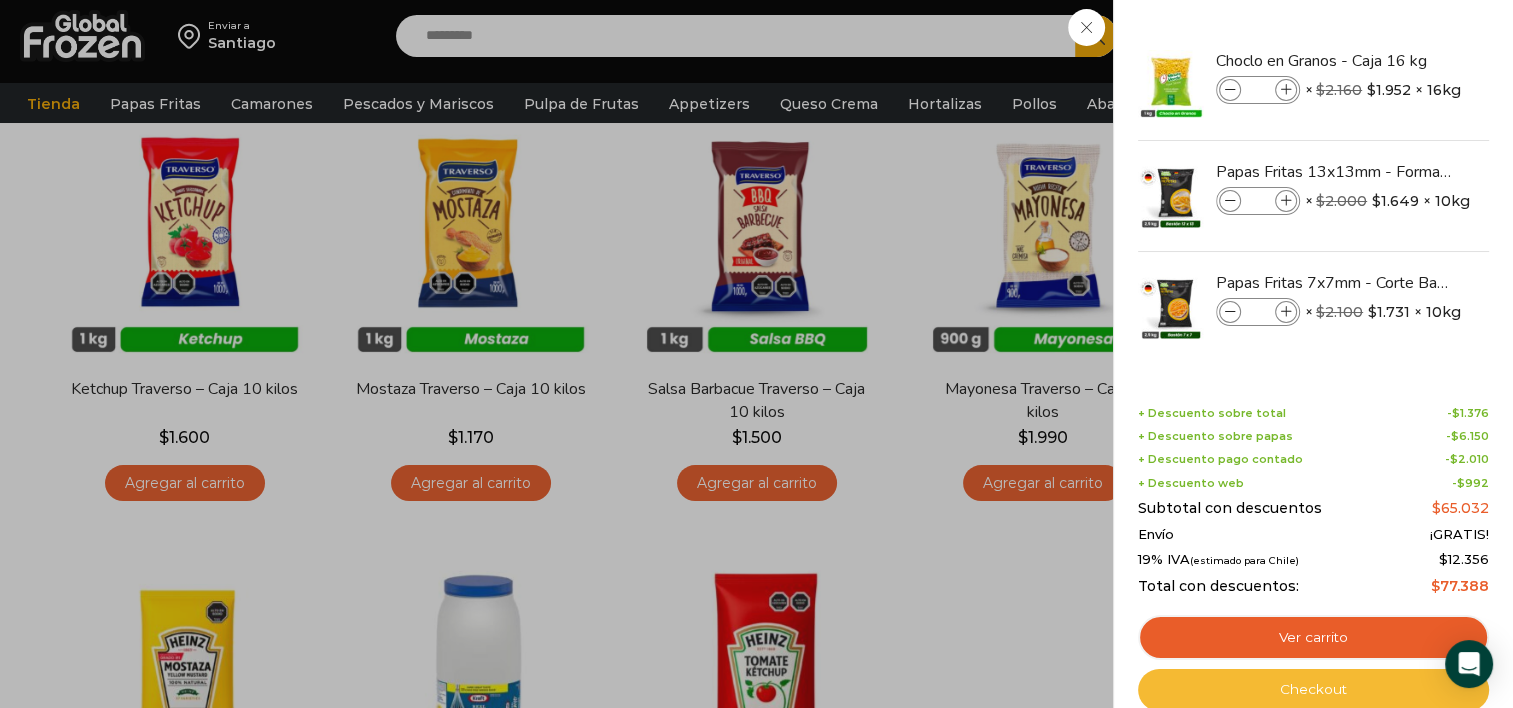 click on "Checkout" at bounding box center (1313, 690) 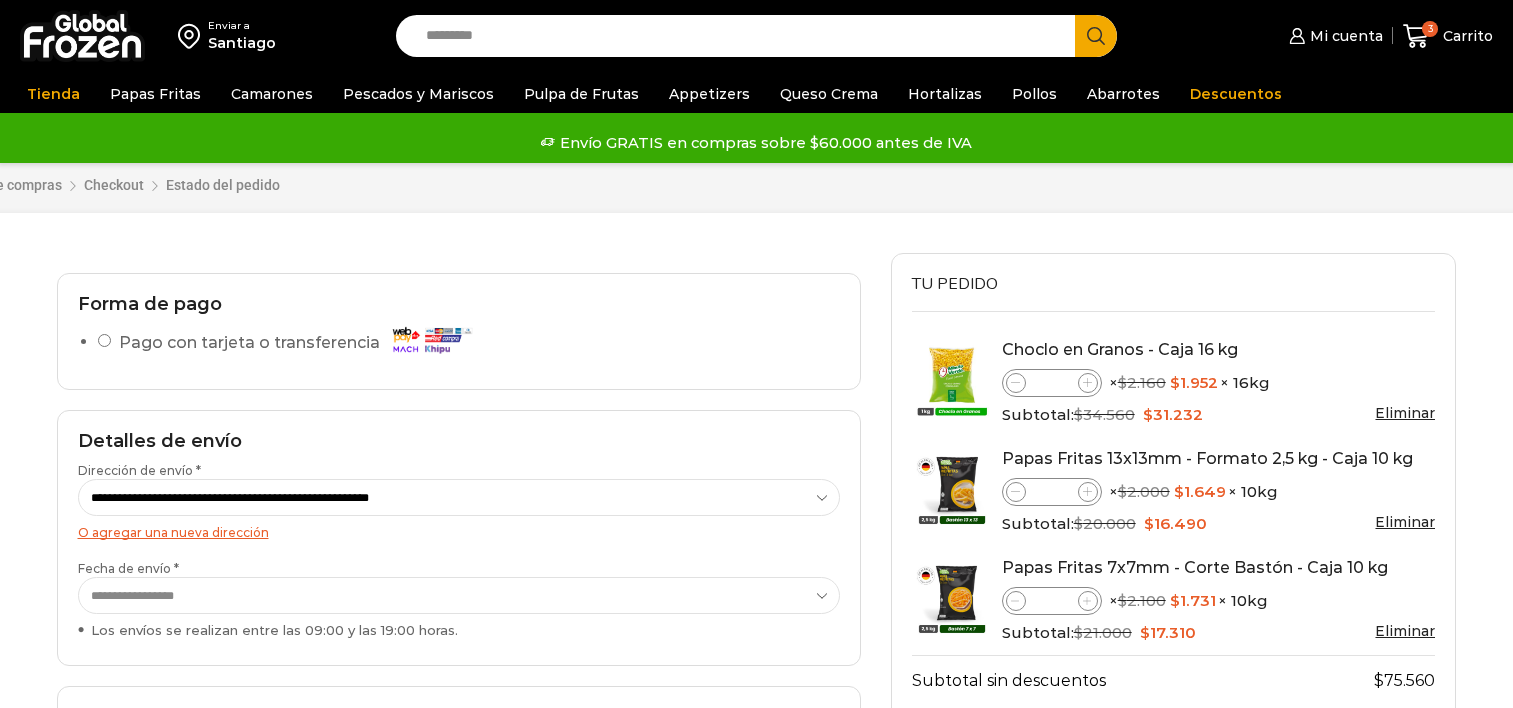 scroll, scrollTop: 0, scrollLeft: 0, axis: both 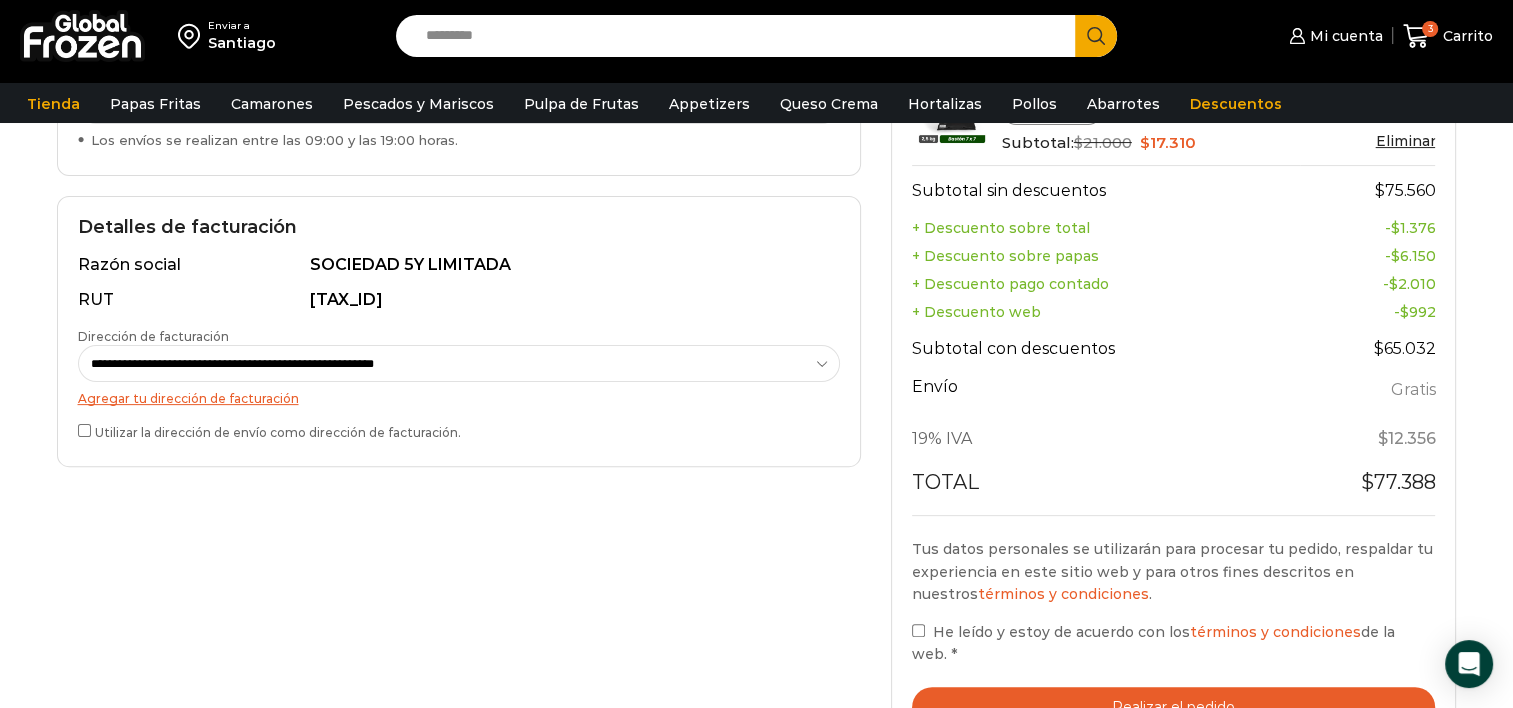 click on "He leído y estoy de acuerdo con los  términos y condiciones  de la web.   *" at bounding box center (1174, 643) 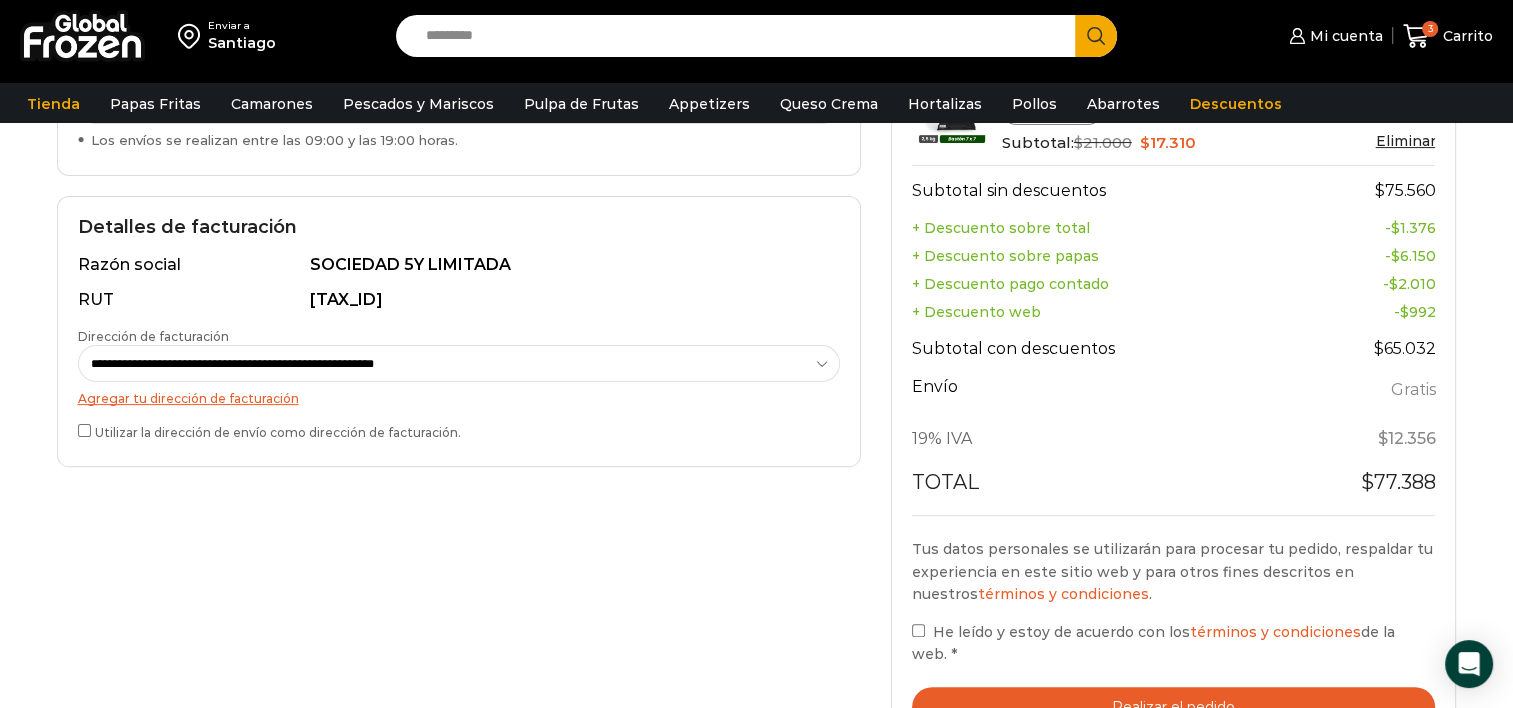 click on "Realizar el pedido" at bounding box center (1174, 707) 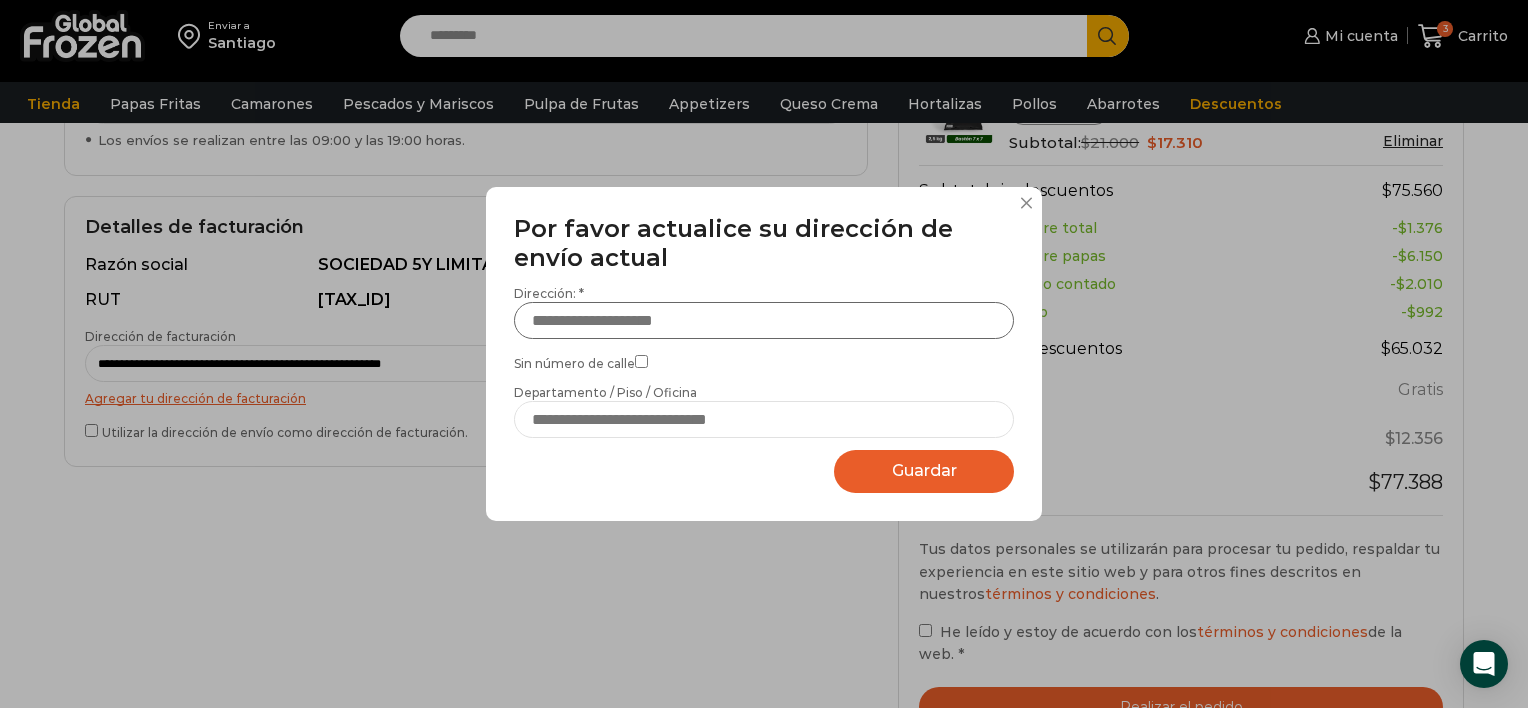 click on "Dirección: *" at bounding box center (764, 320) 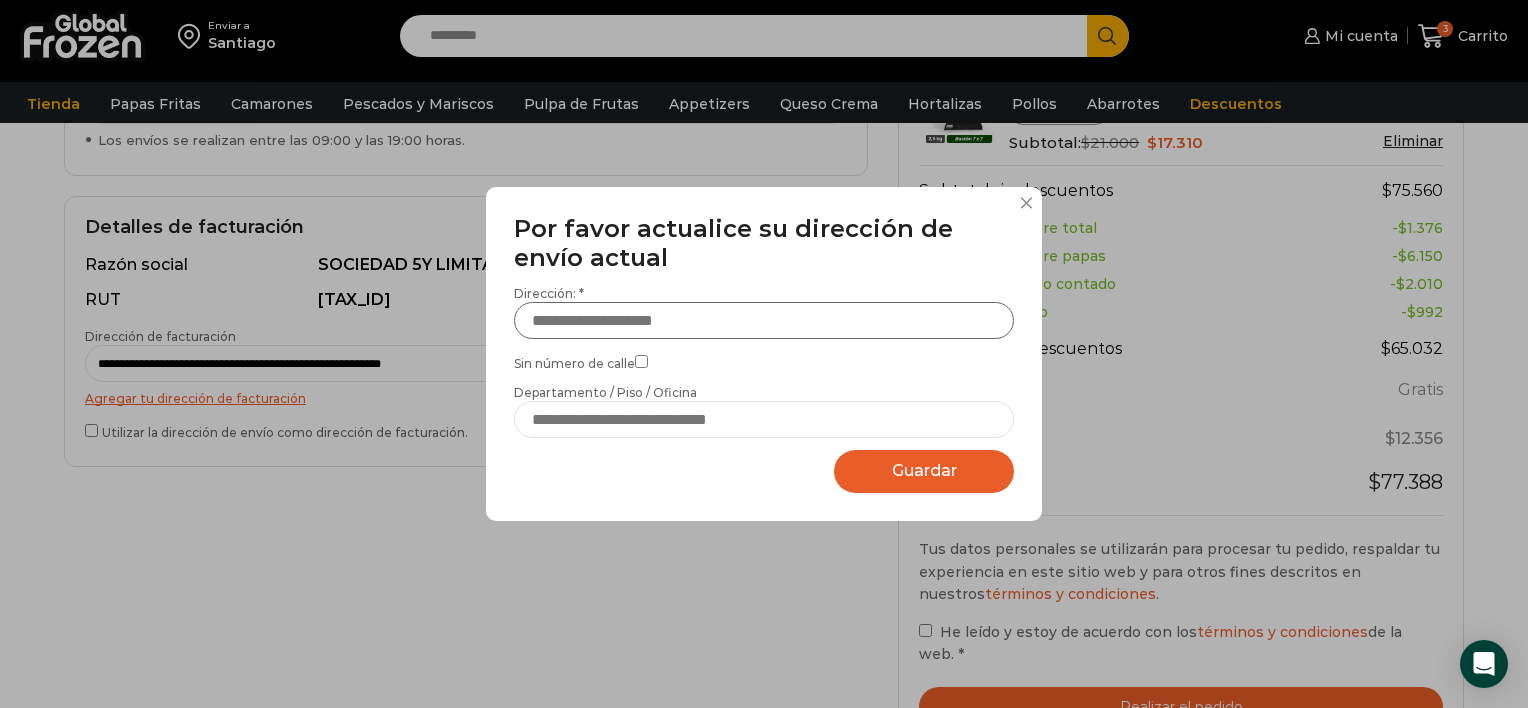 click on "Dirección: *" at bounding box center (764, 320) 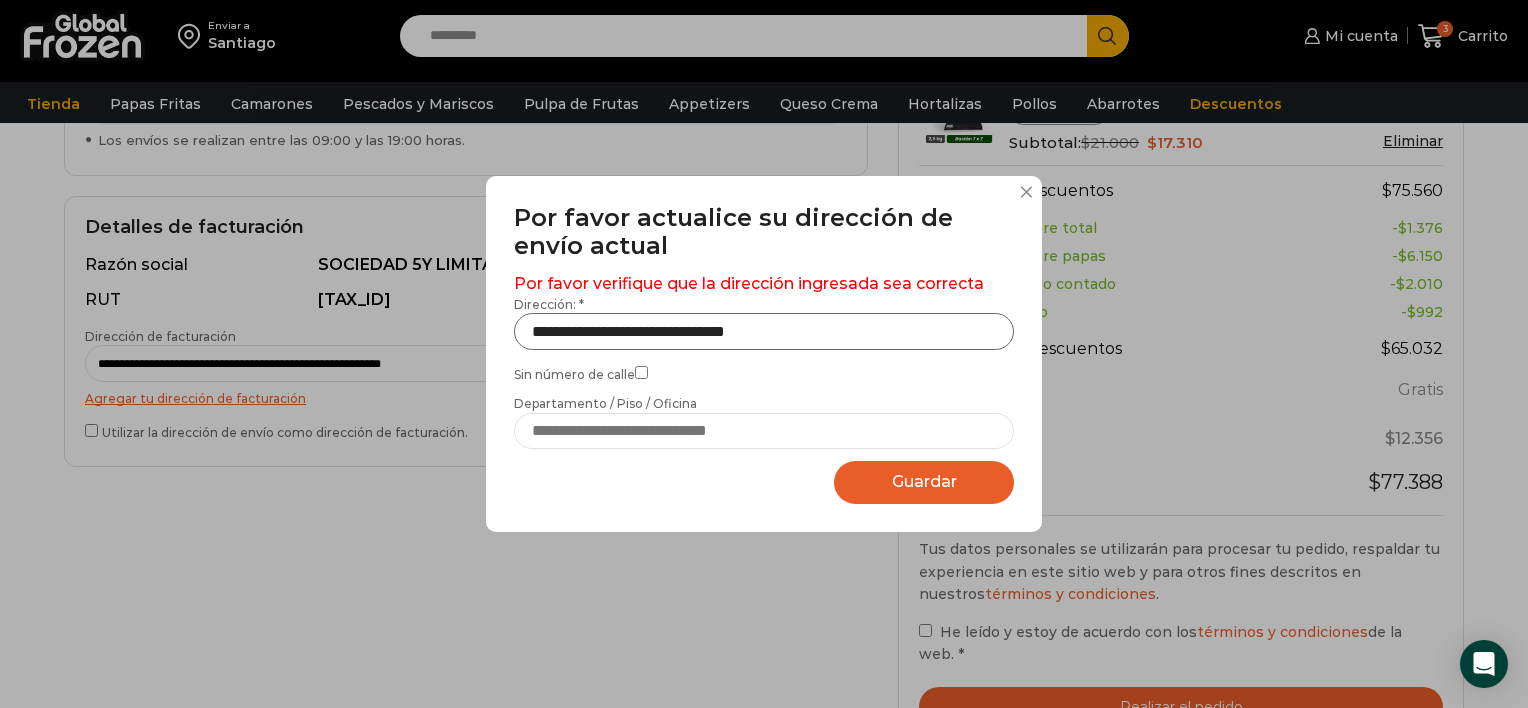 click on "**********" at bounding box center (764, 331) 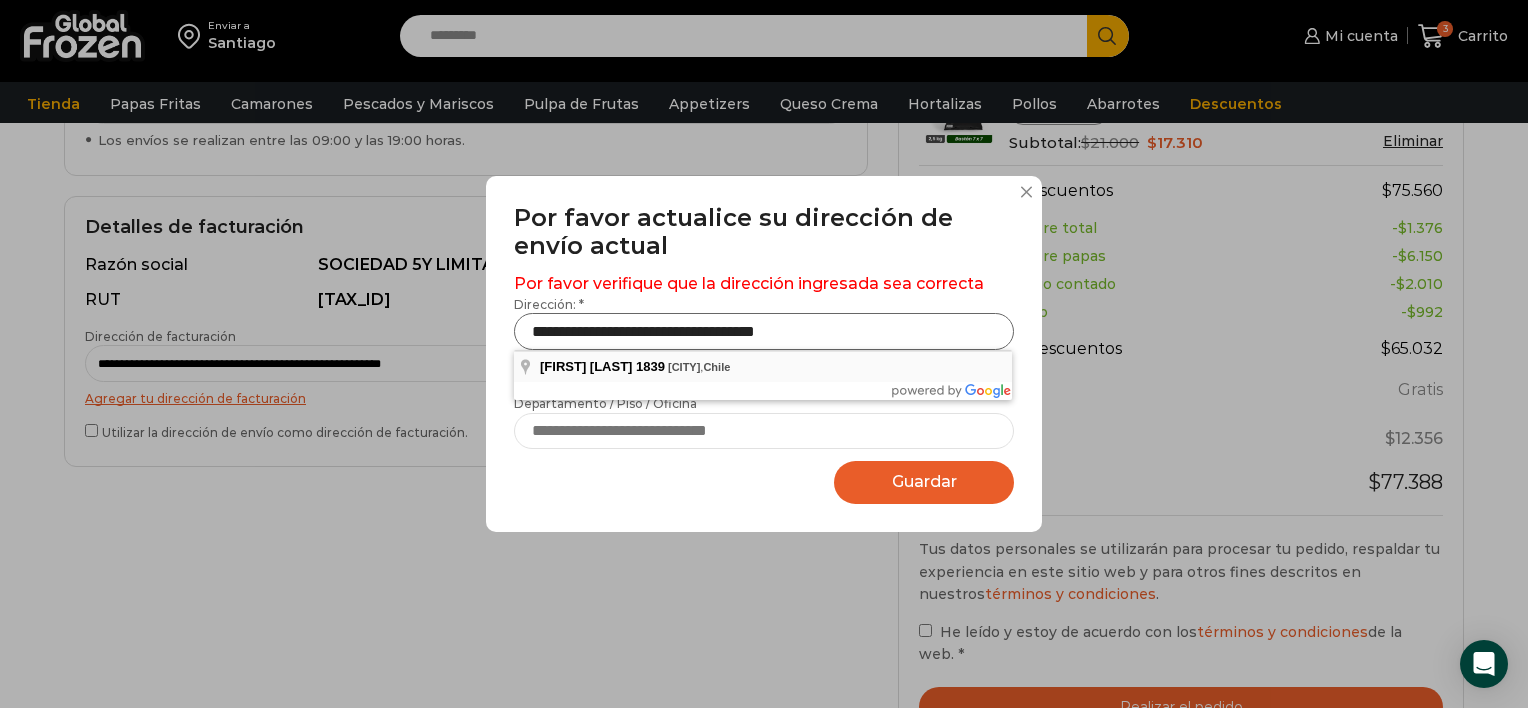 type on "**********" 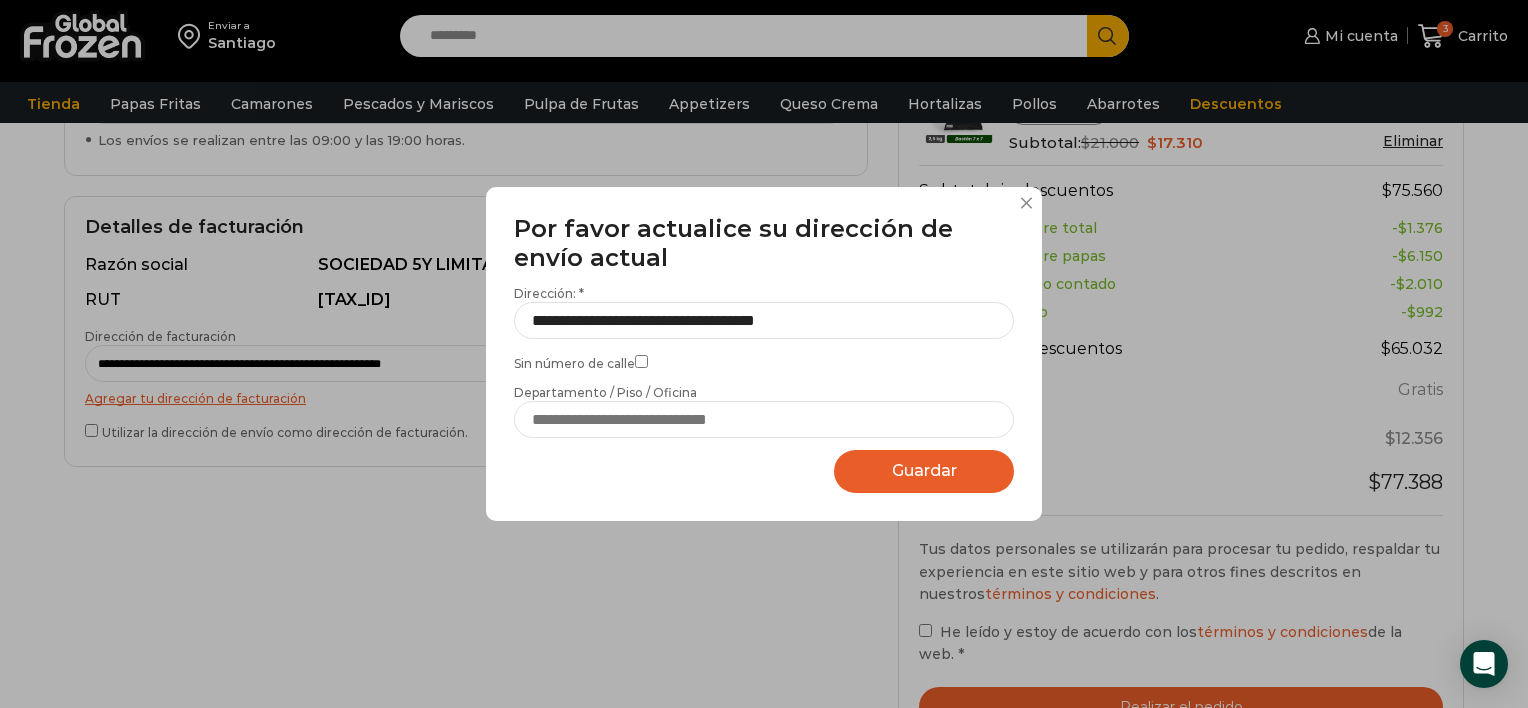 click on "Guardar" at bounding box center (924, 470) 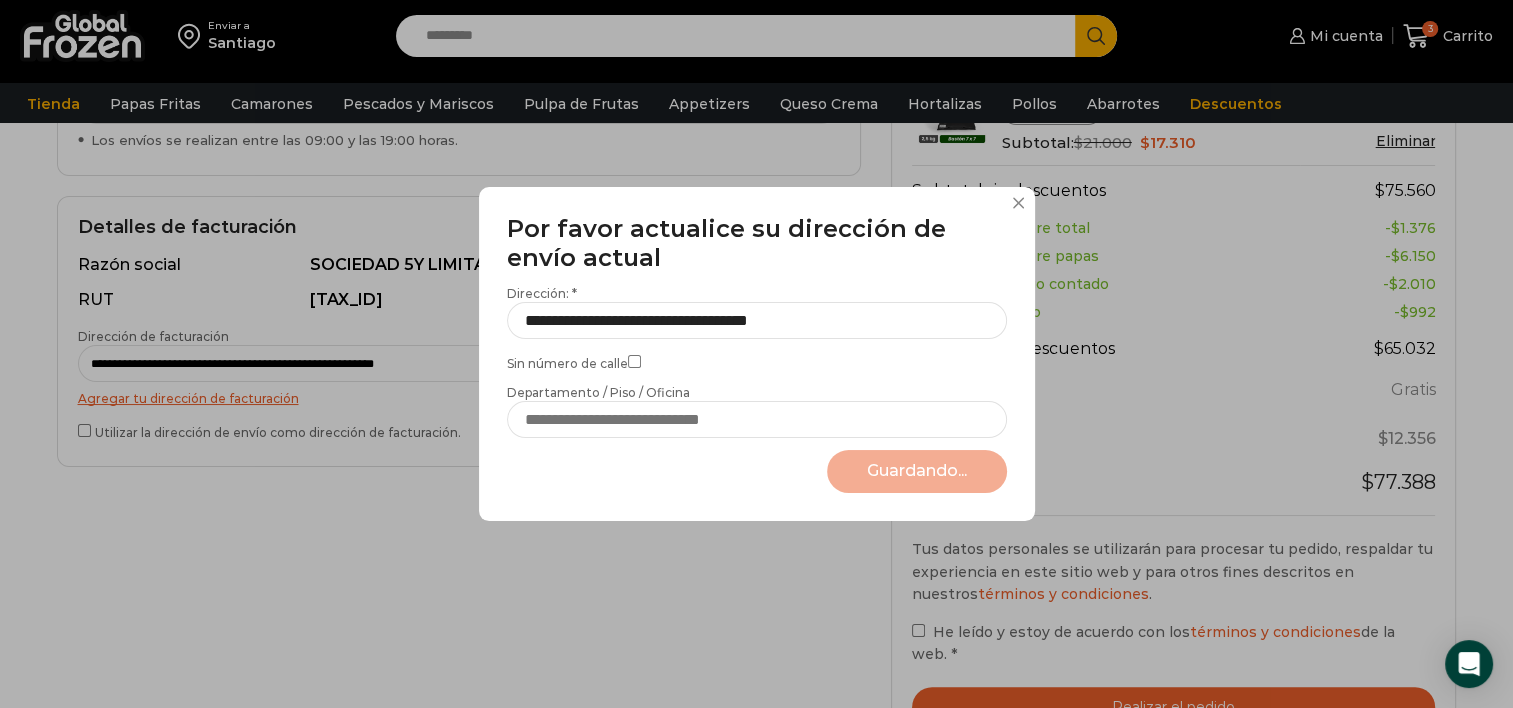 select on "*******" 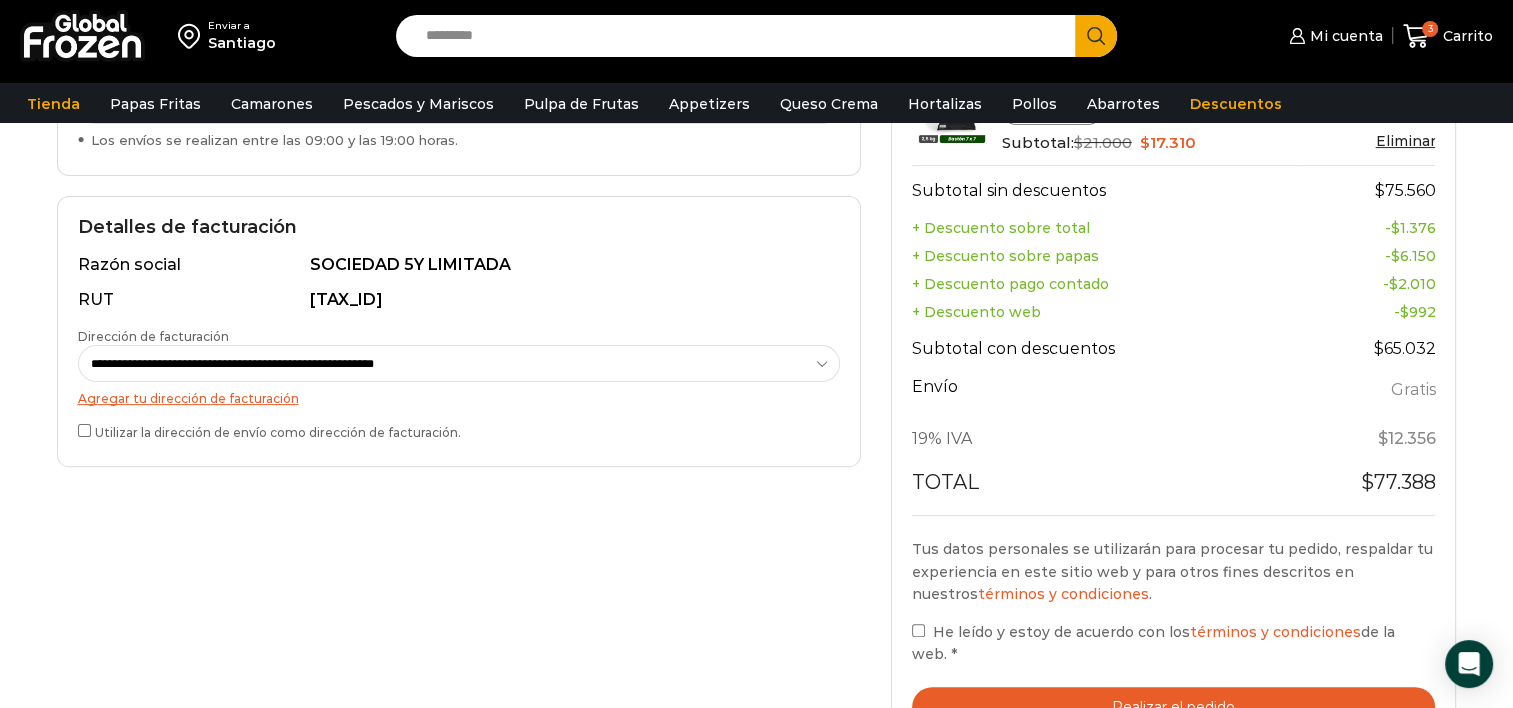 click on "Realizar el pedido" at bounding box center (1174, 707) 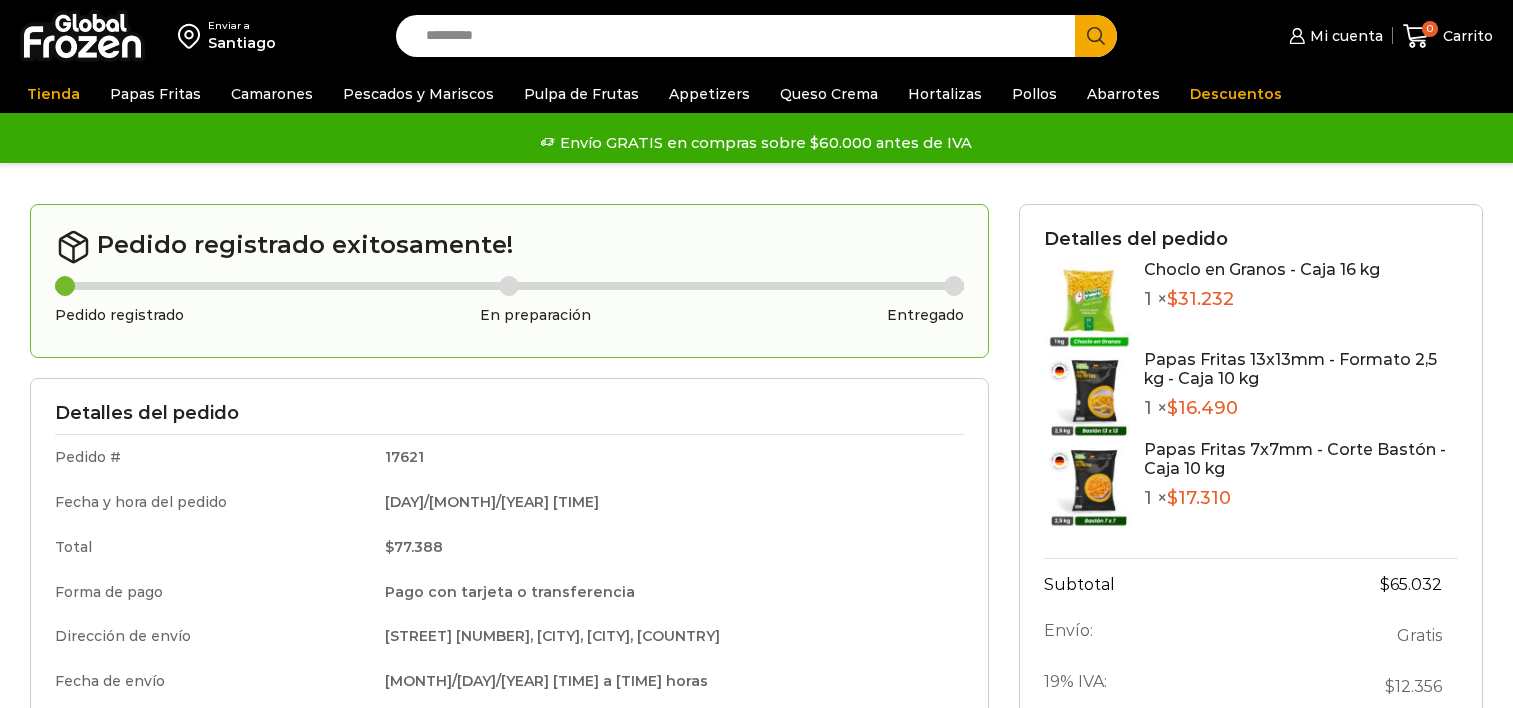 scroll, scrollTop: 0, scrollLeft: 0, axis: both 